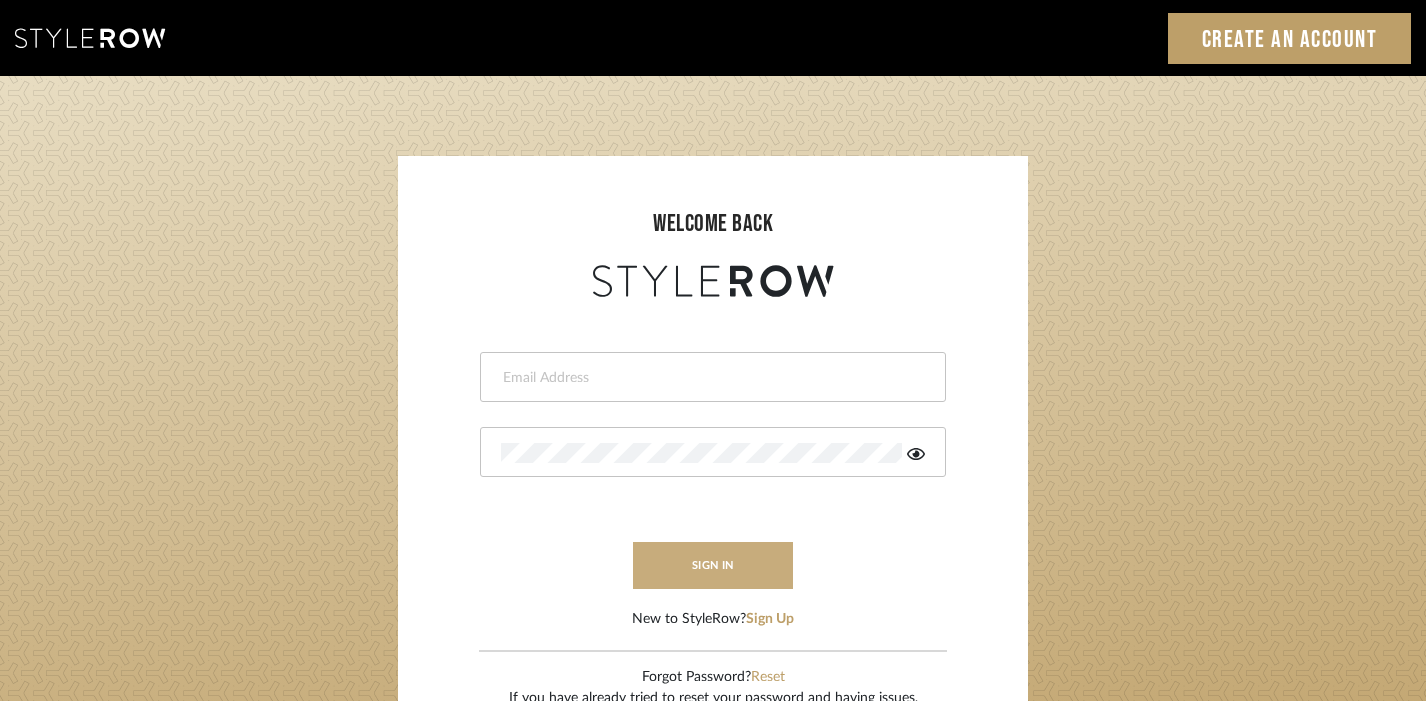 scroll, scrollTop: 0, scrollLeft: 0, axis: both 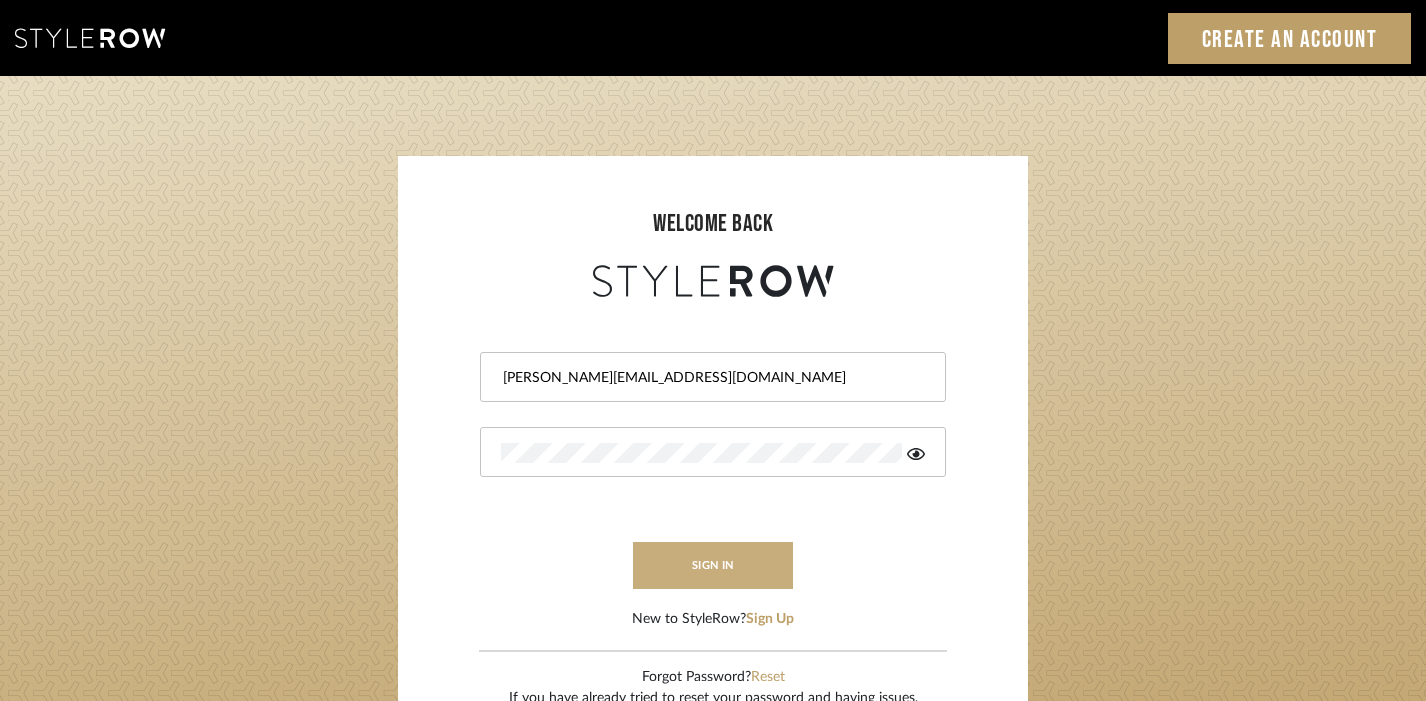 click on "sign in" at bounding box center [713, 565] 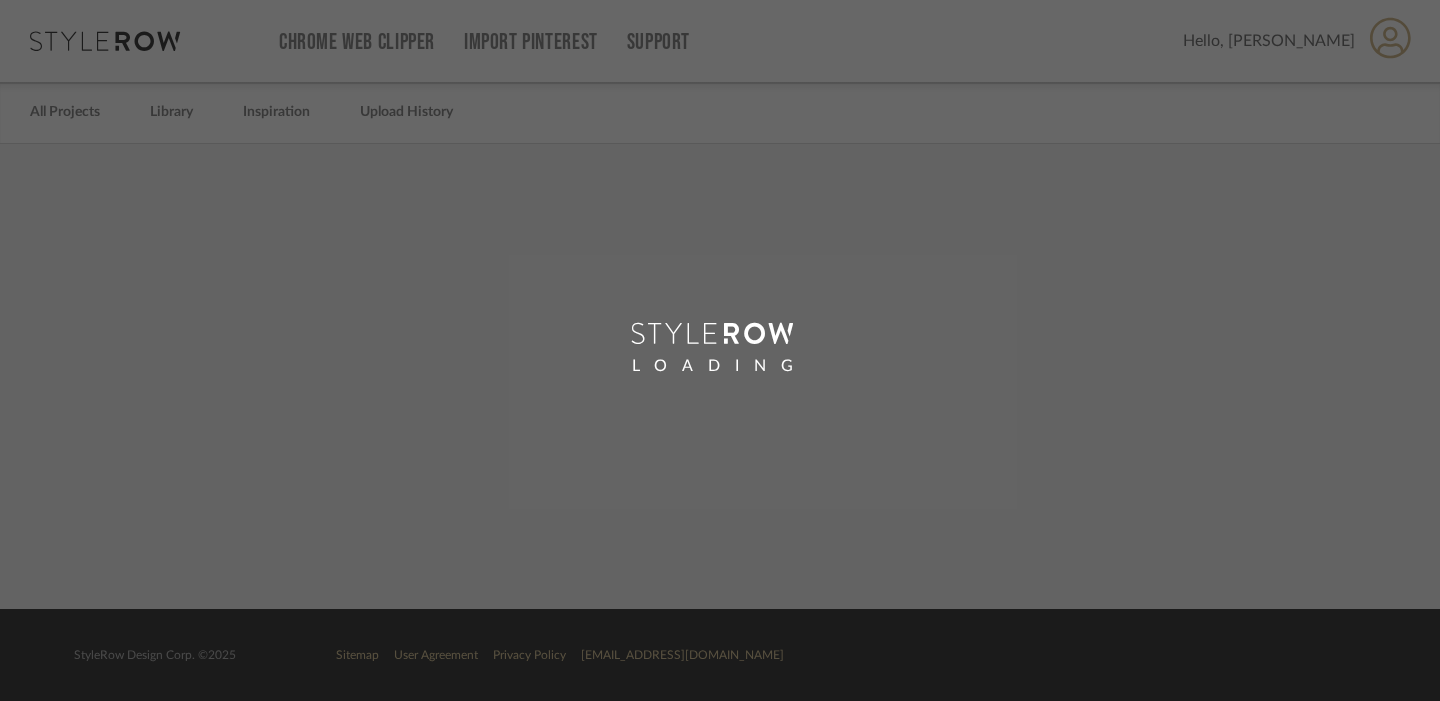 scroll, scrollTop: 0, scrollLeft: 0, axis: both 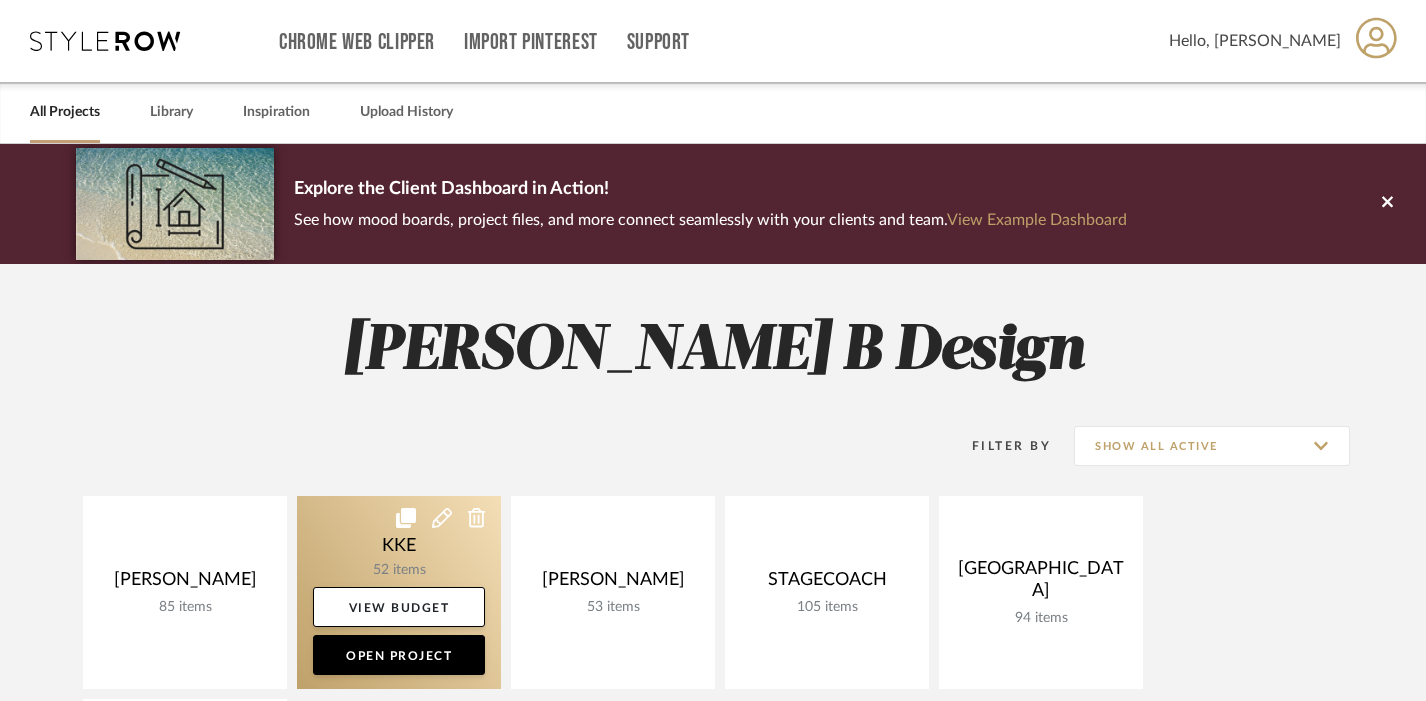 click 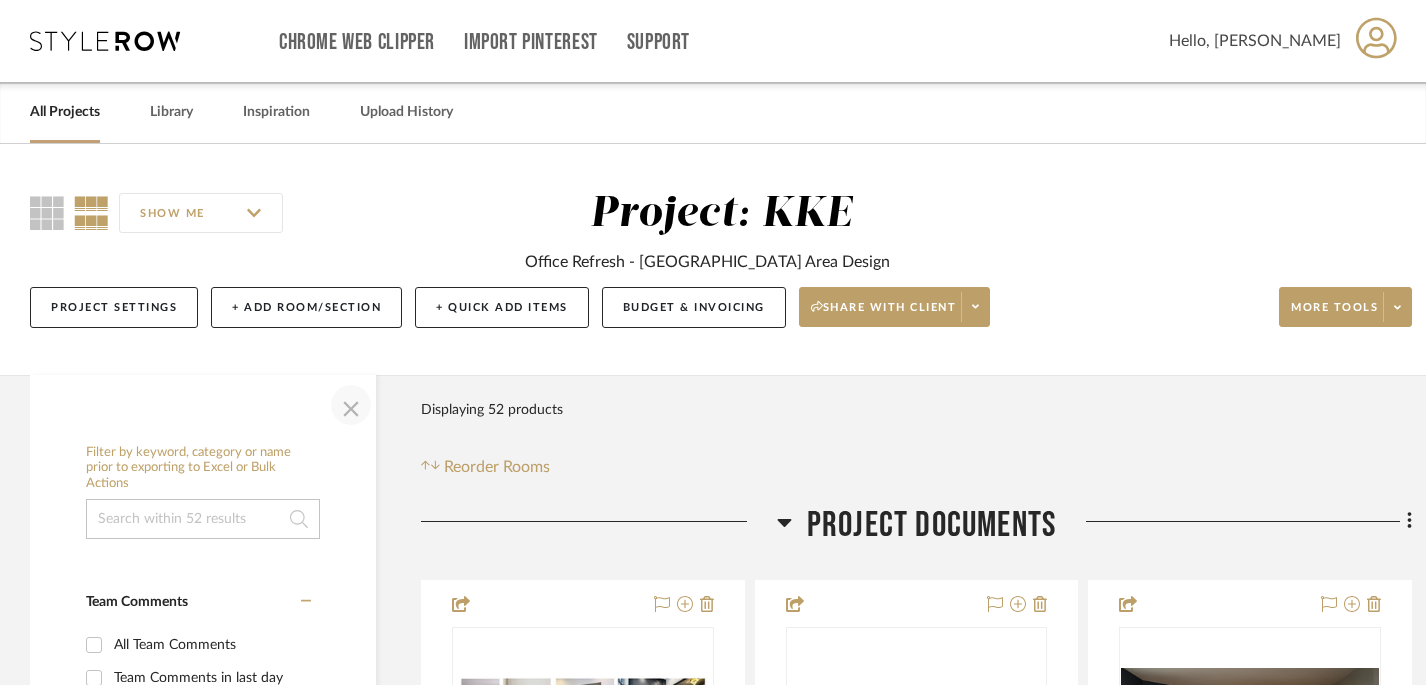 click 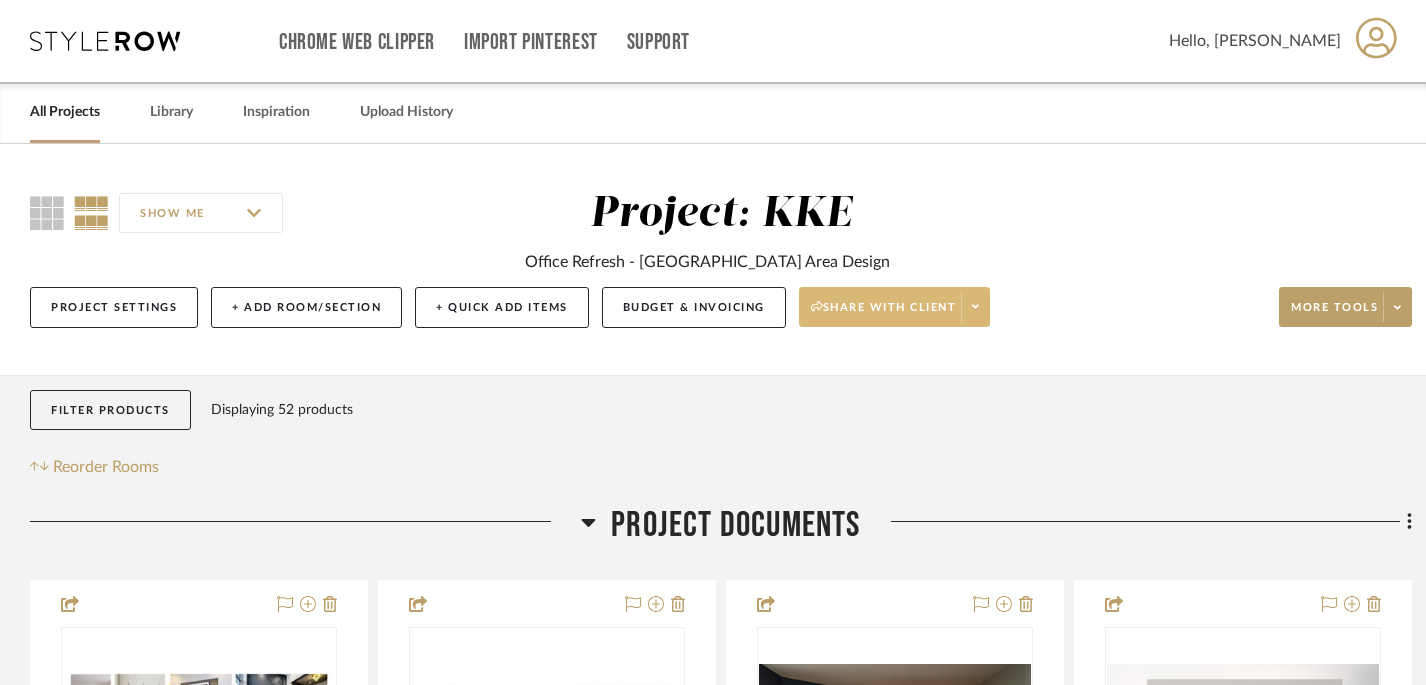 click 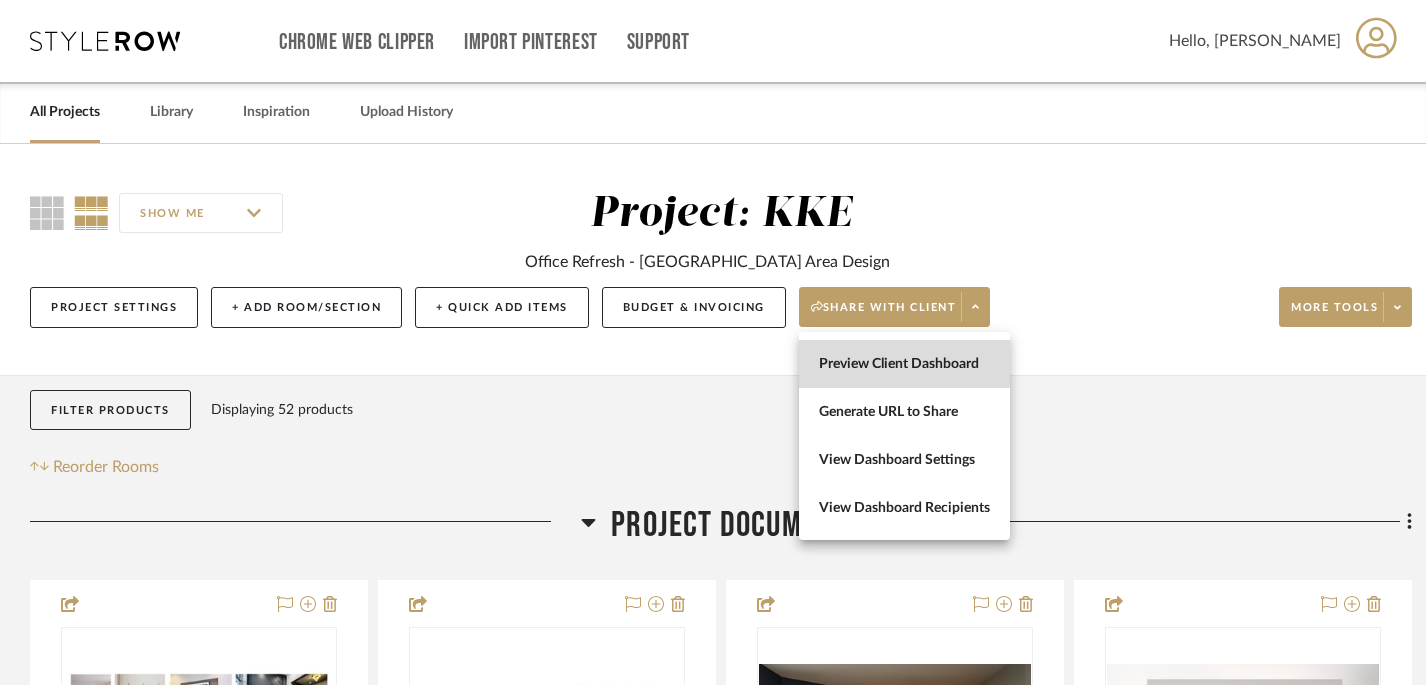 click on "Preview Client Dashboard" at bounding box center (904, 364) 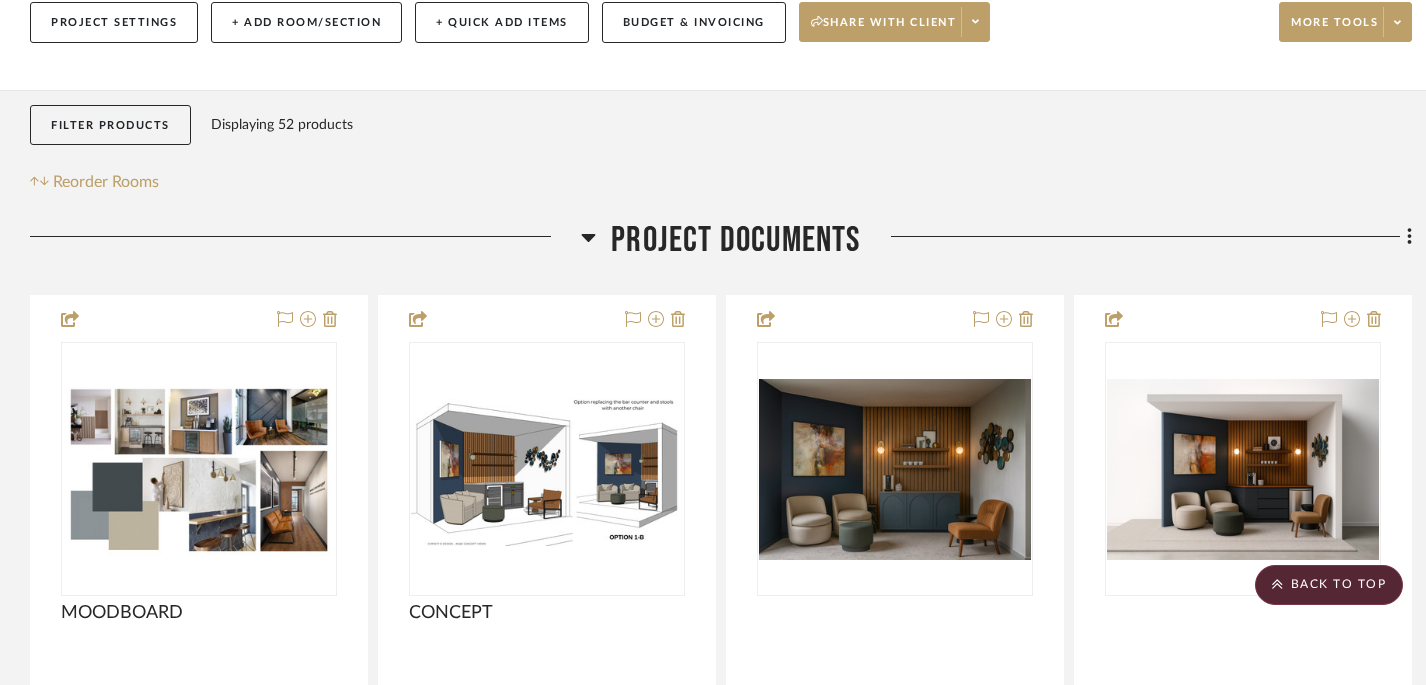 scroll, scrollTop: 0, scrollLeft: 0, axis: both 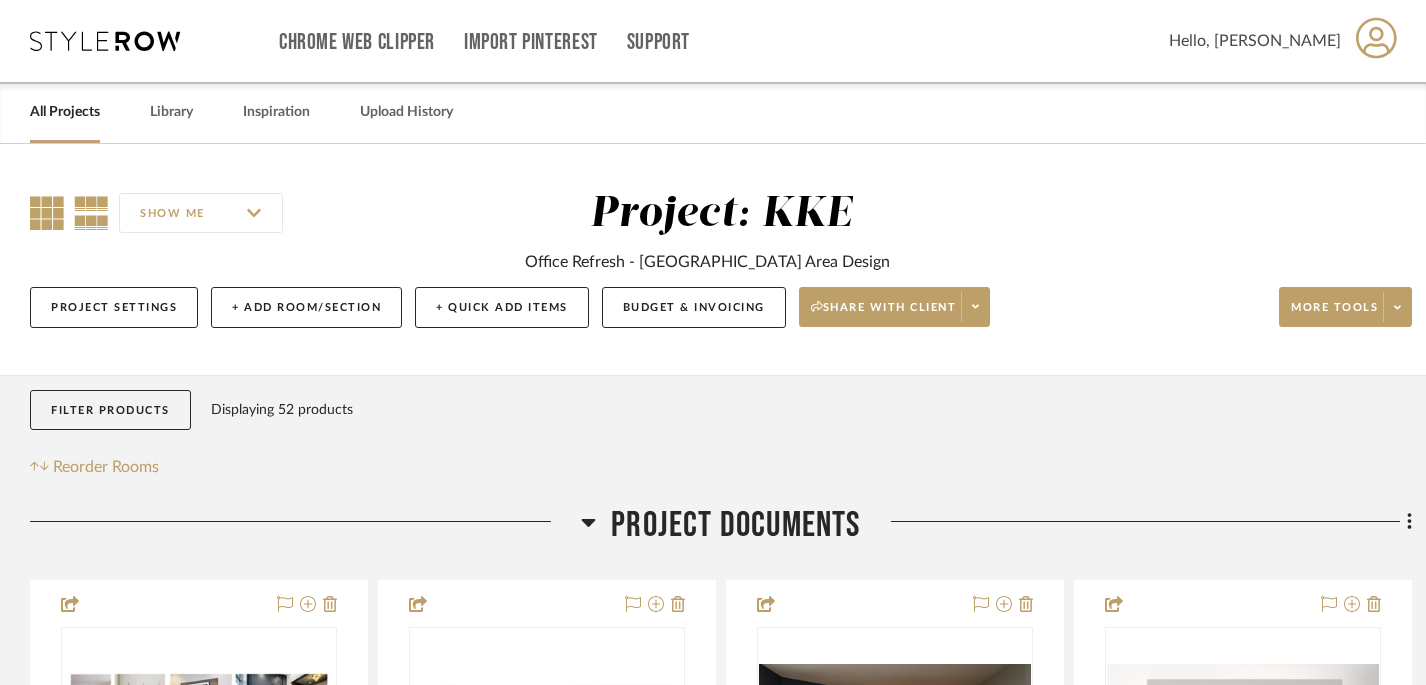 click 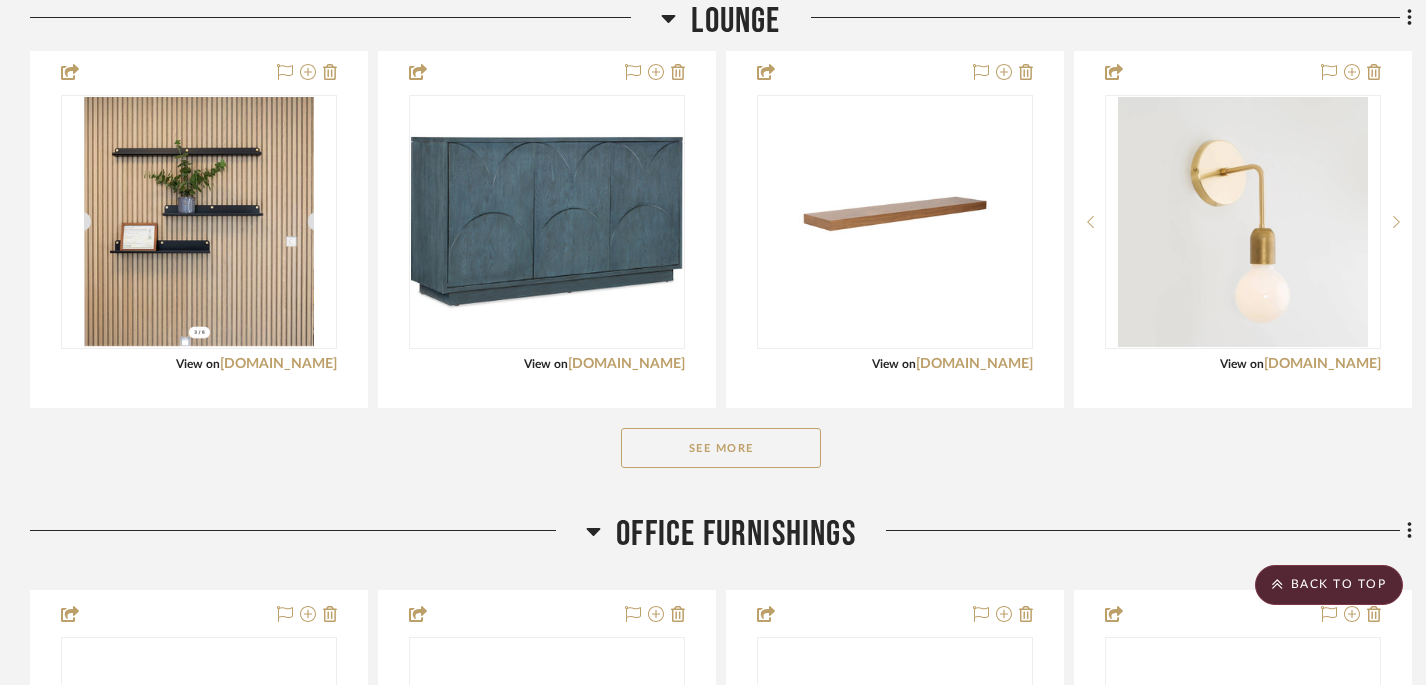 scroll, scrollTop: 1070, scrollLeft: 0, axis: vertical 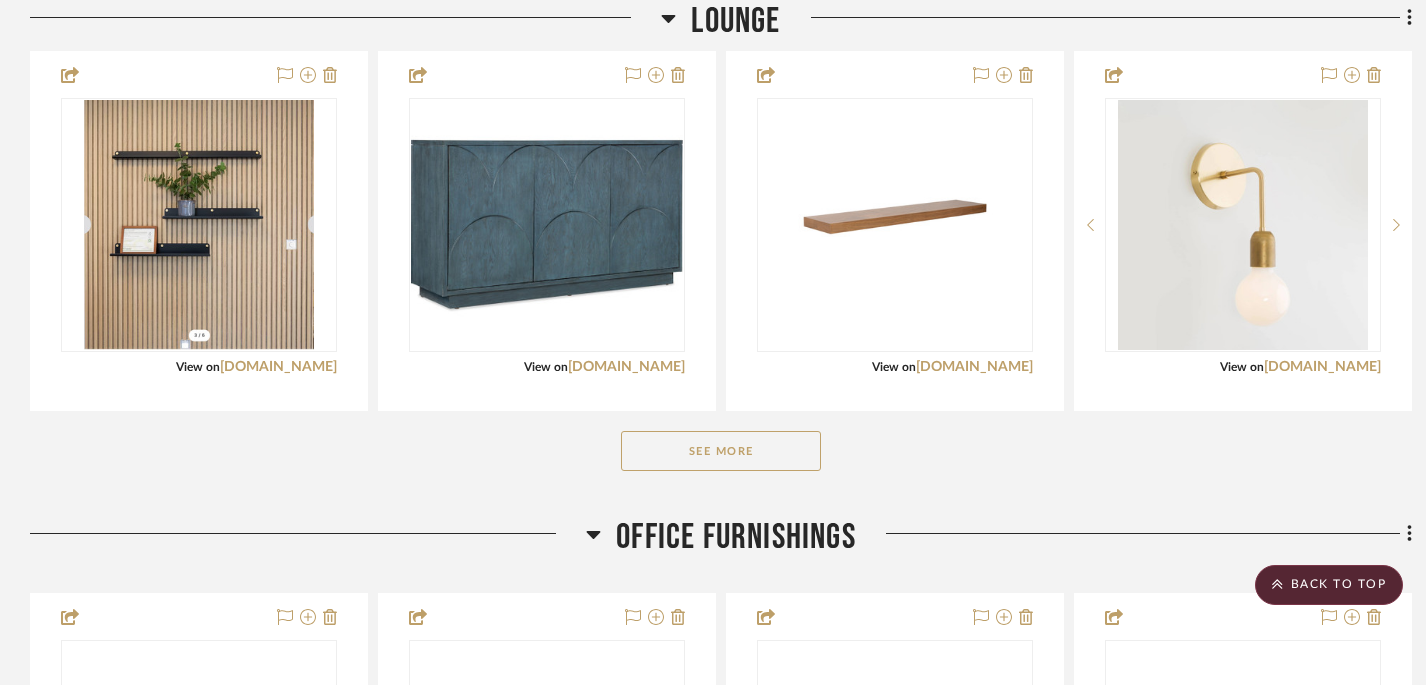 click on "See More" 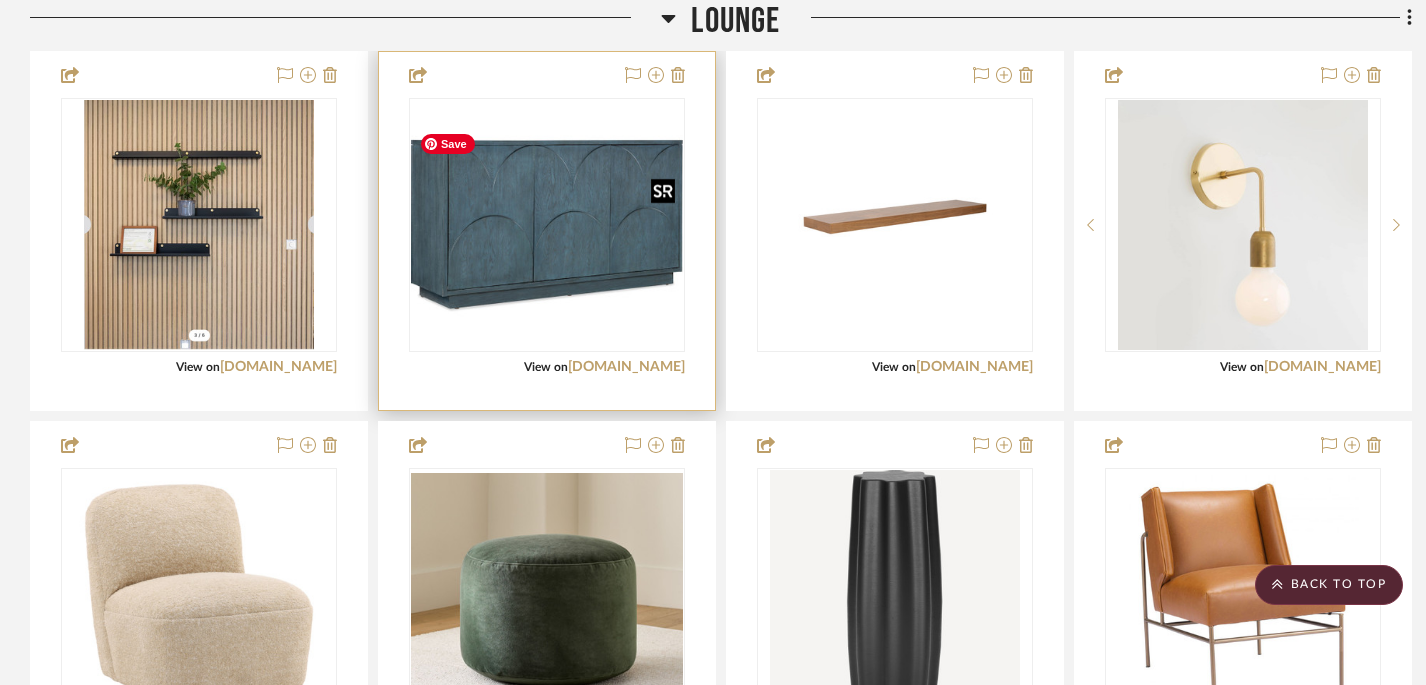 click at bounding box center [547, 225] 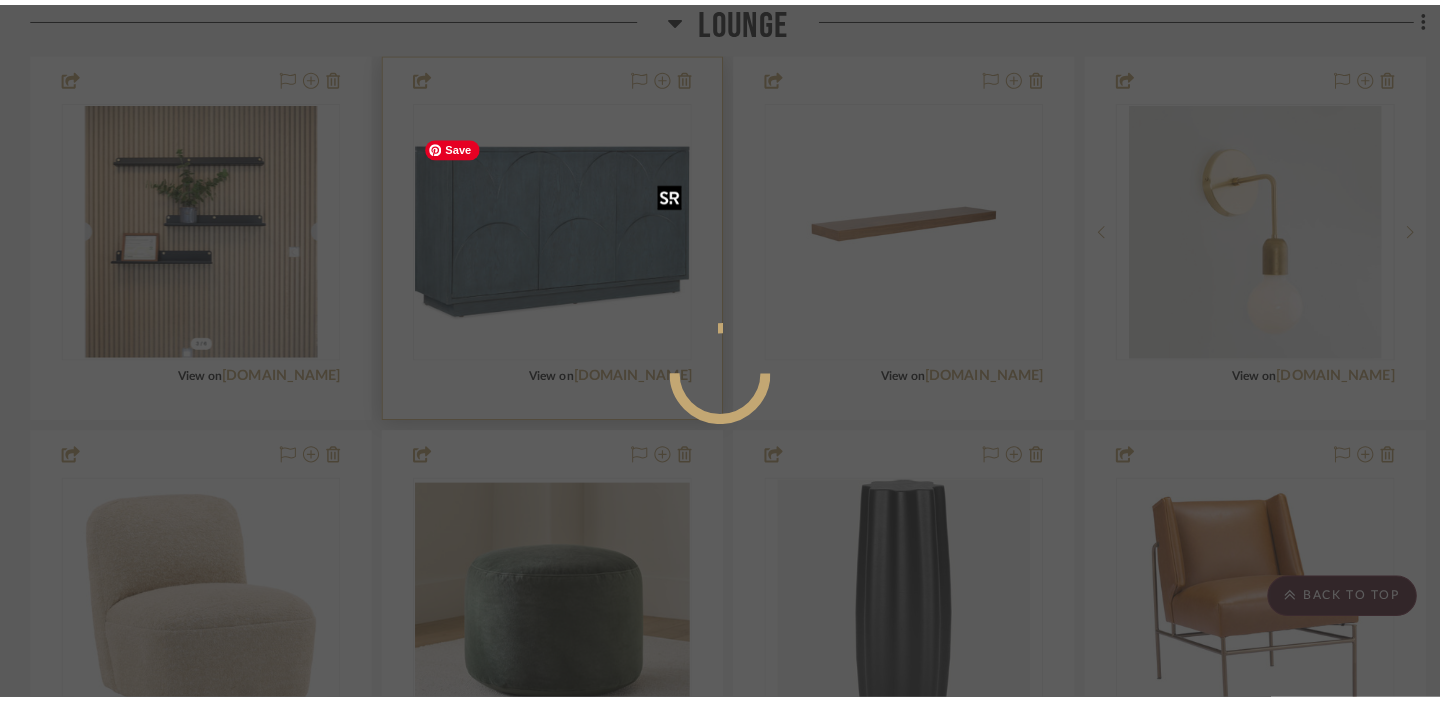 scroll, scrollTop: 0, scrollLeft: 0, axis: both 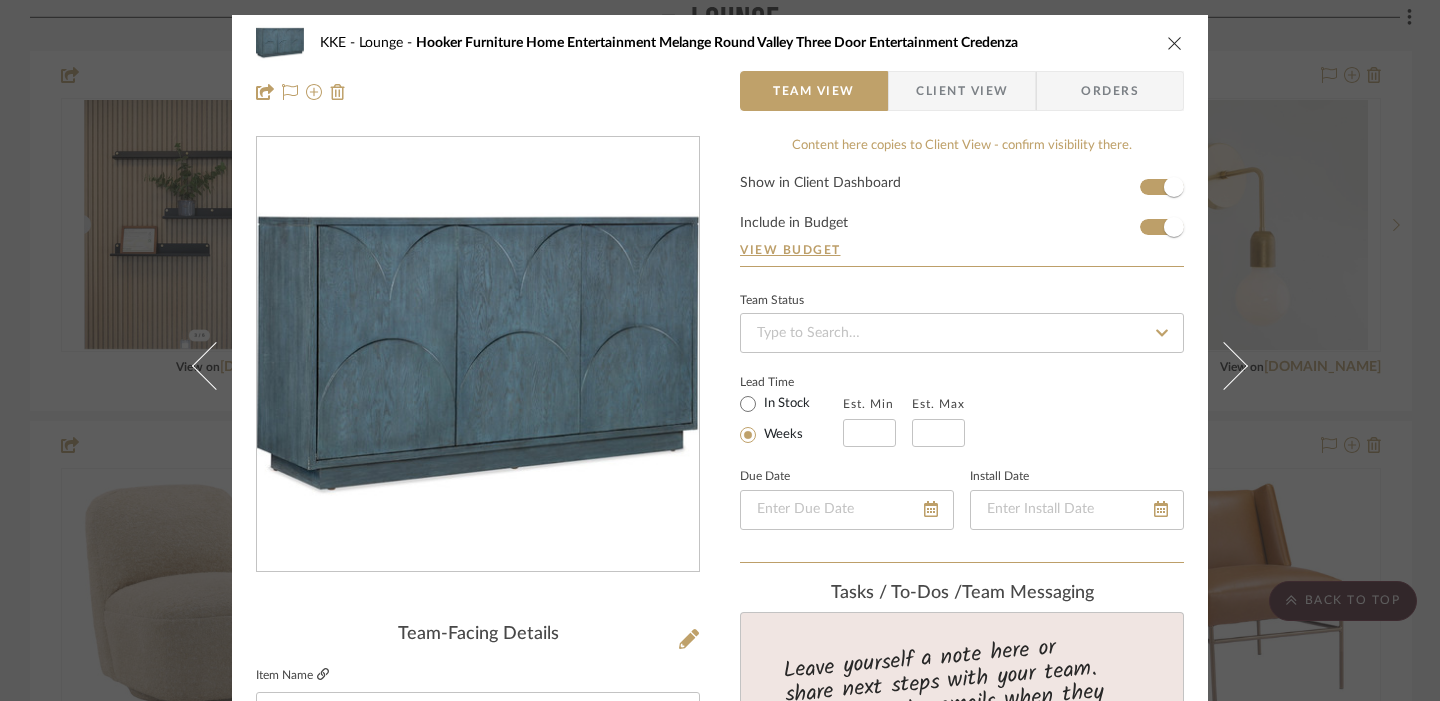 click 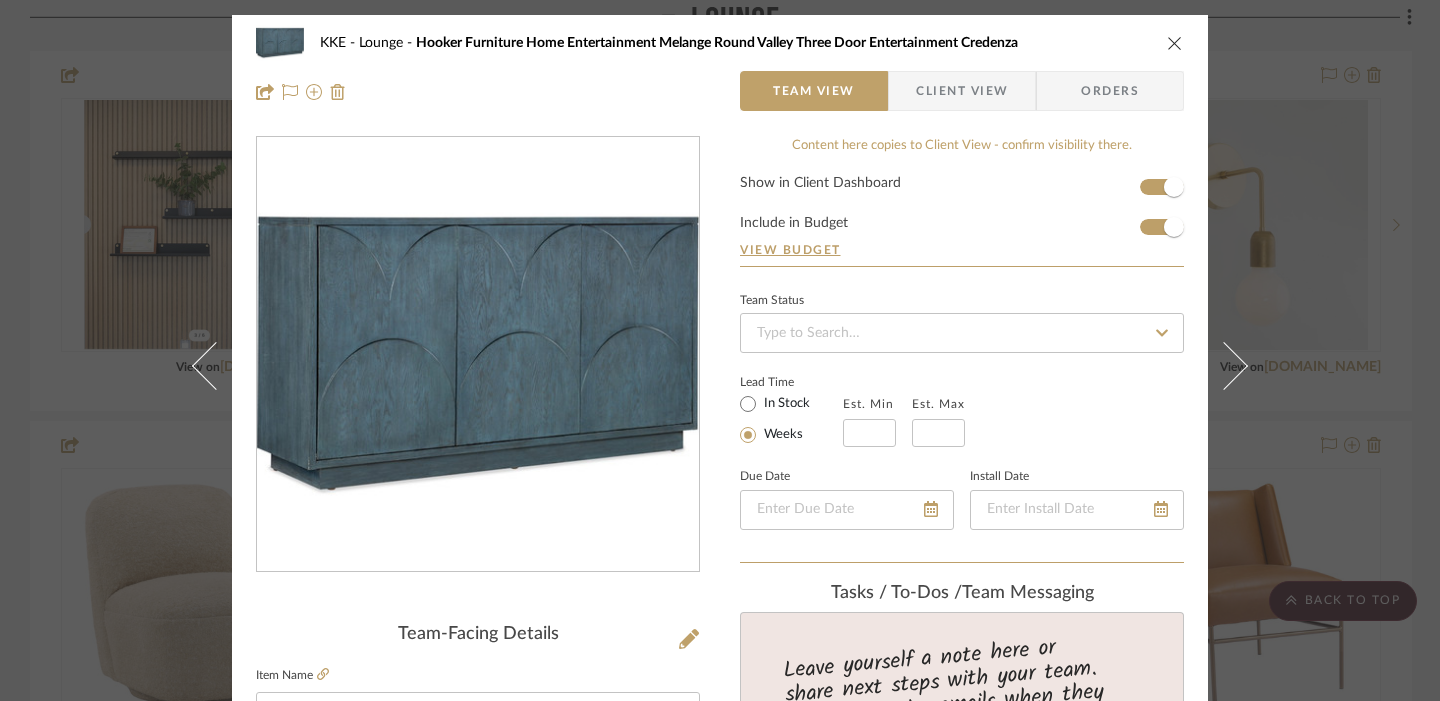click at bounding box center (1175, 43) 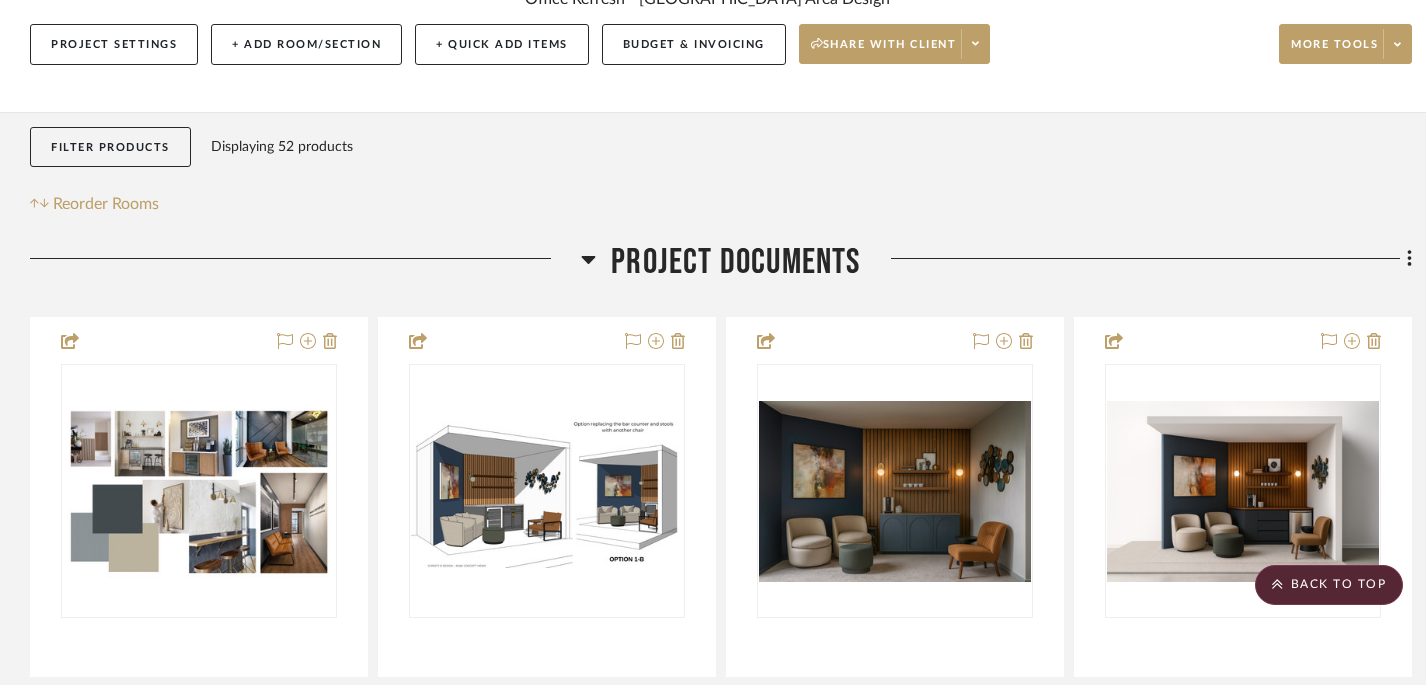scroll, scrollTop: 0, scrollLeft: 0, axis: both 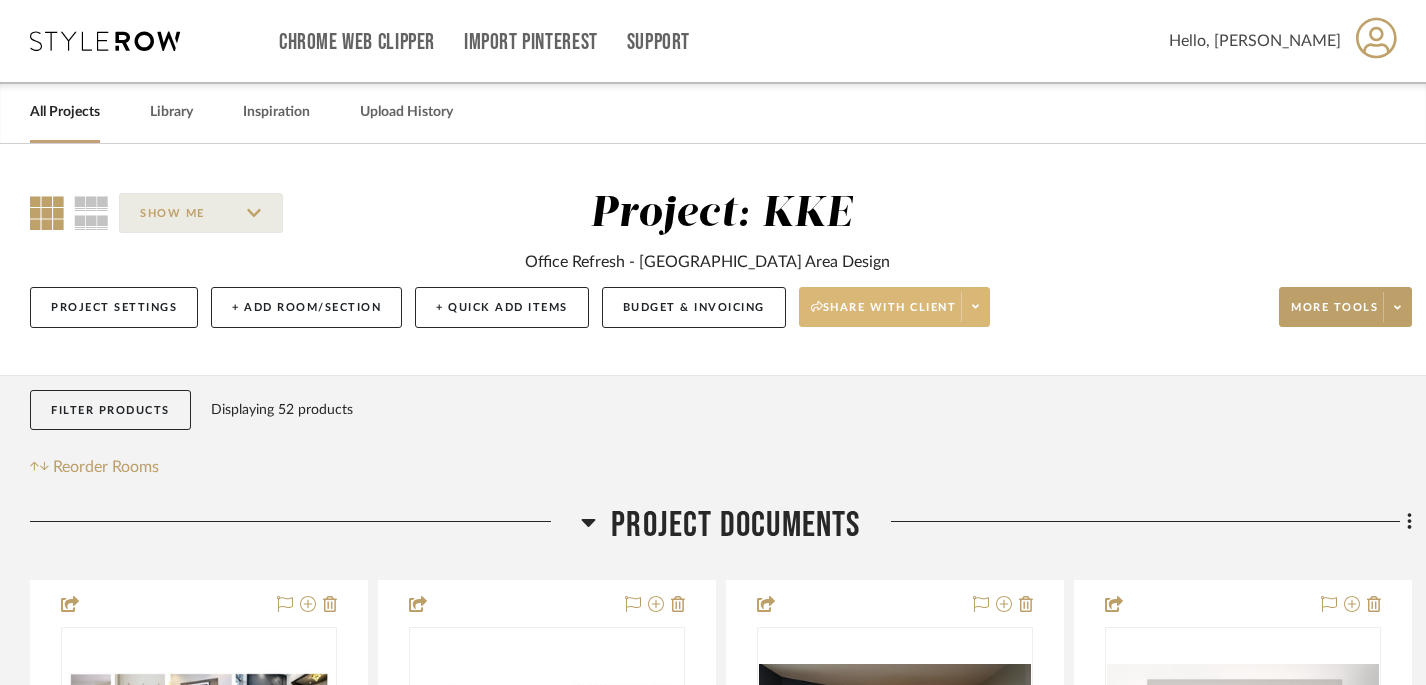 click 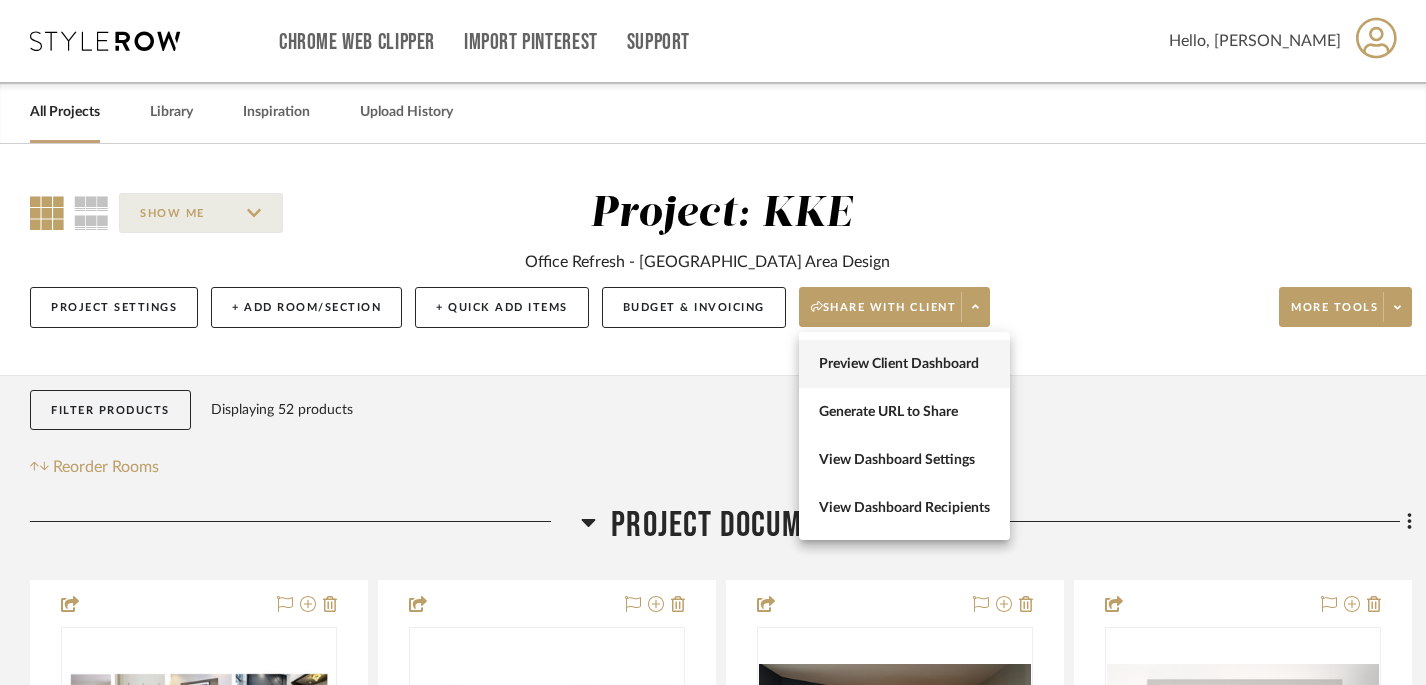 click on "Preview Client Dashboard" at bounding box center (904, 364) 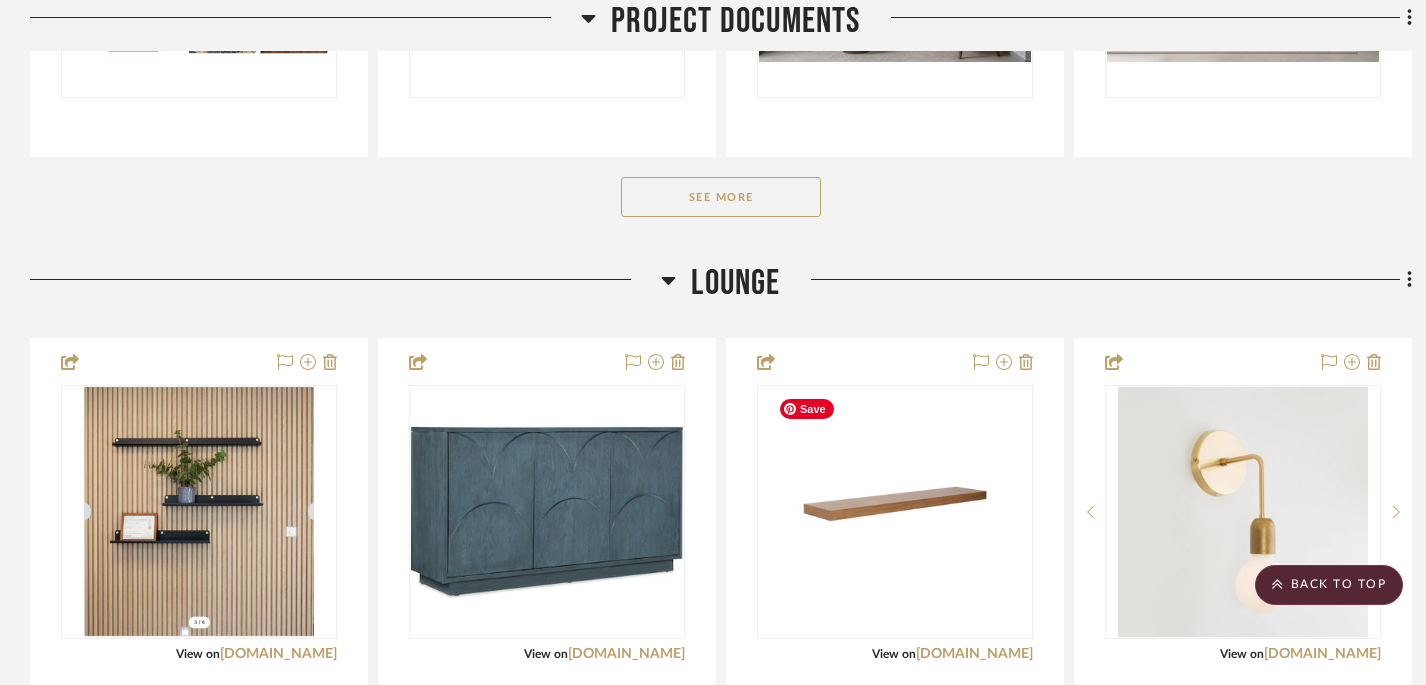 scroll, scrollTop: 775, scrollLeft: 0, axis: vertical 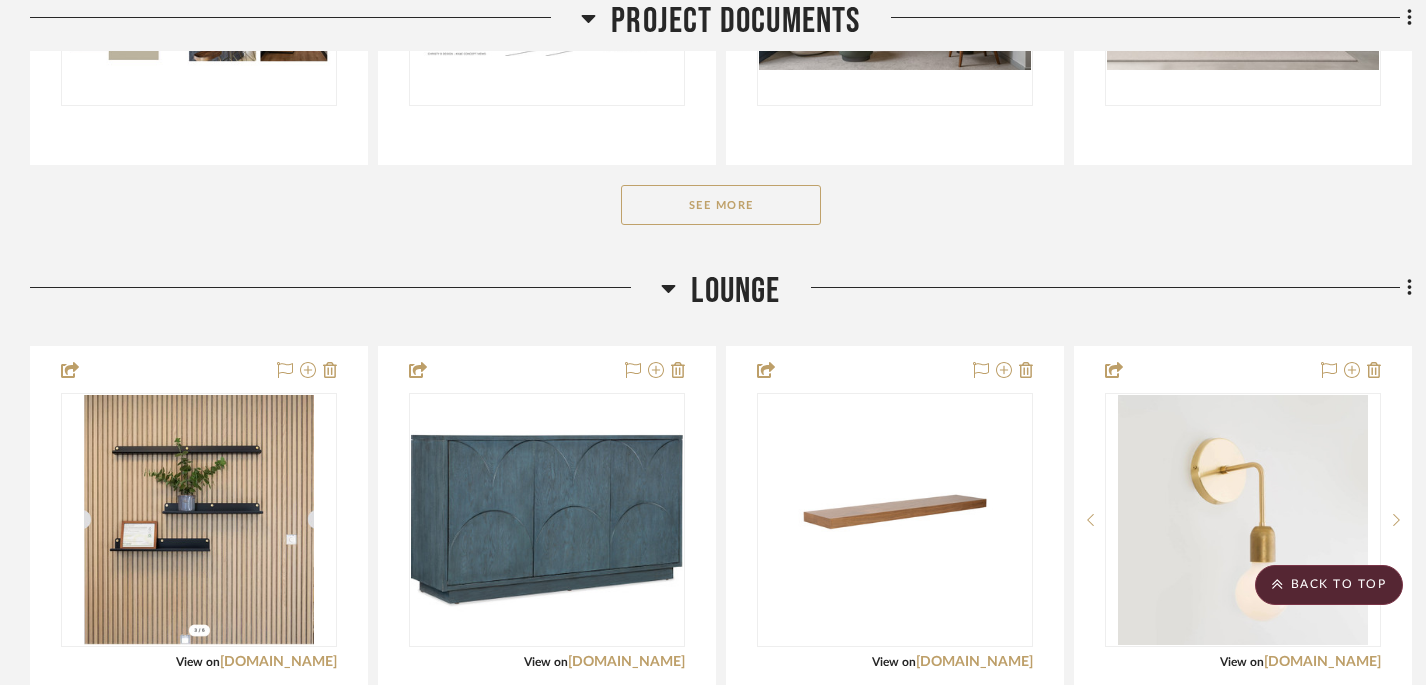 click on "See More" 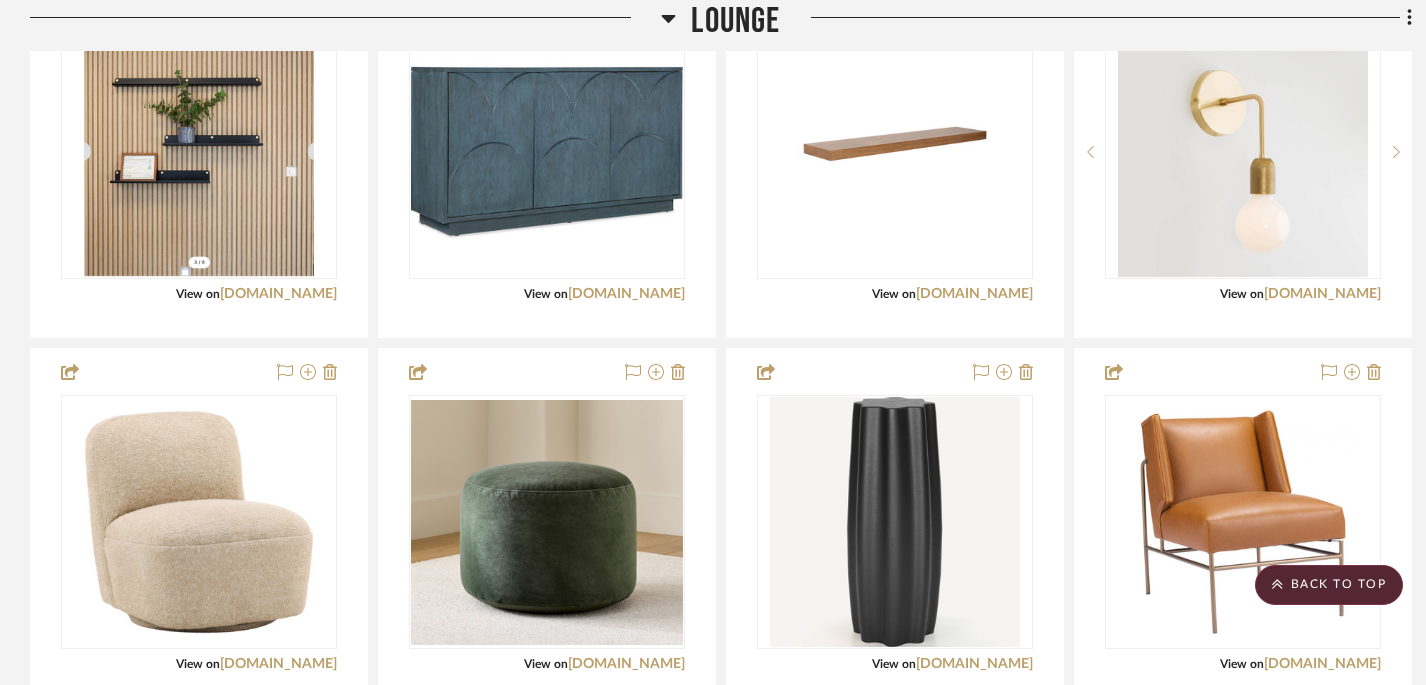 scroll, scrollTop: 1880, scrollLeft: 0, axis: vertical 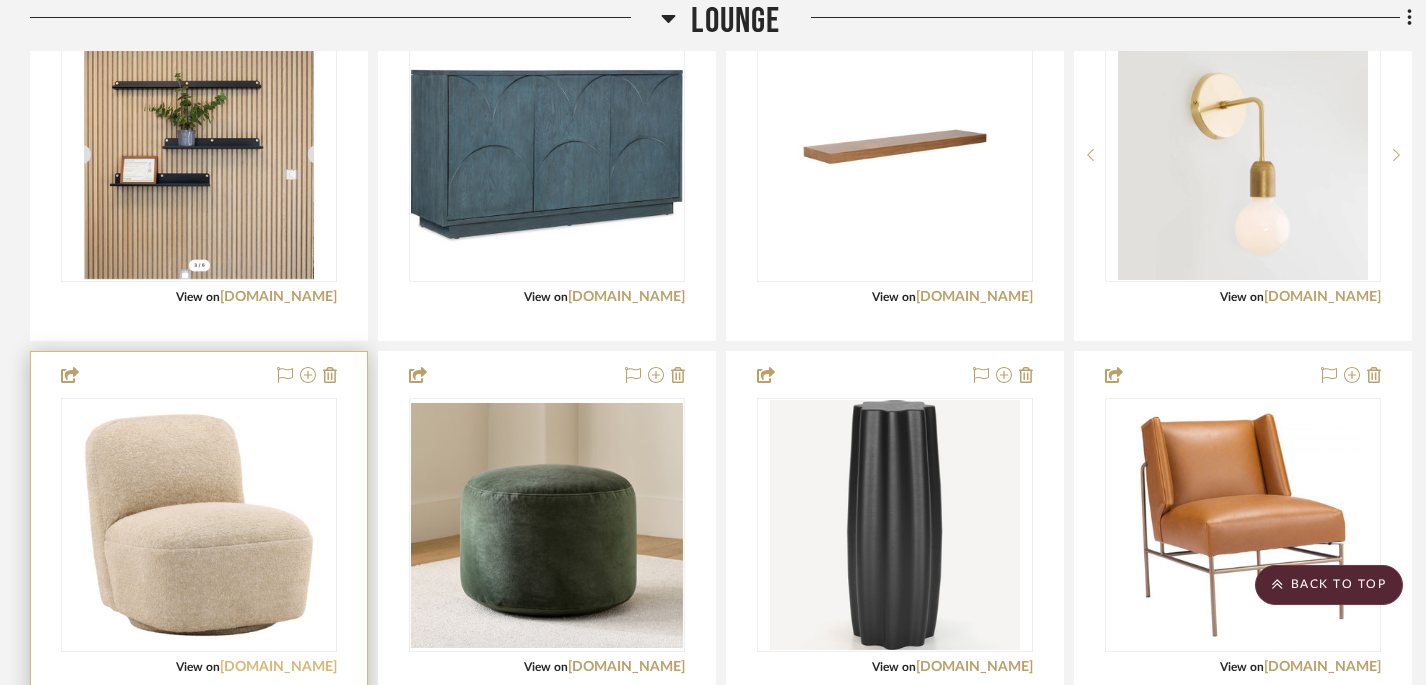 click on "dovetailhome.com" at bounding box center (278, 667) 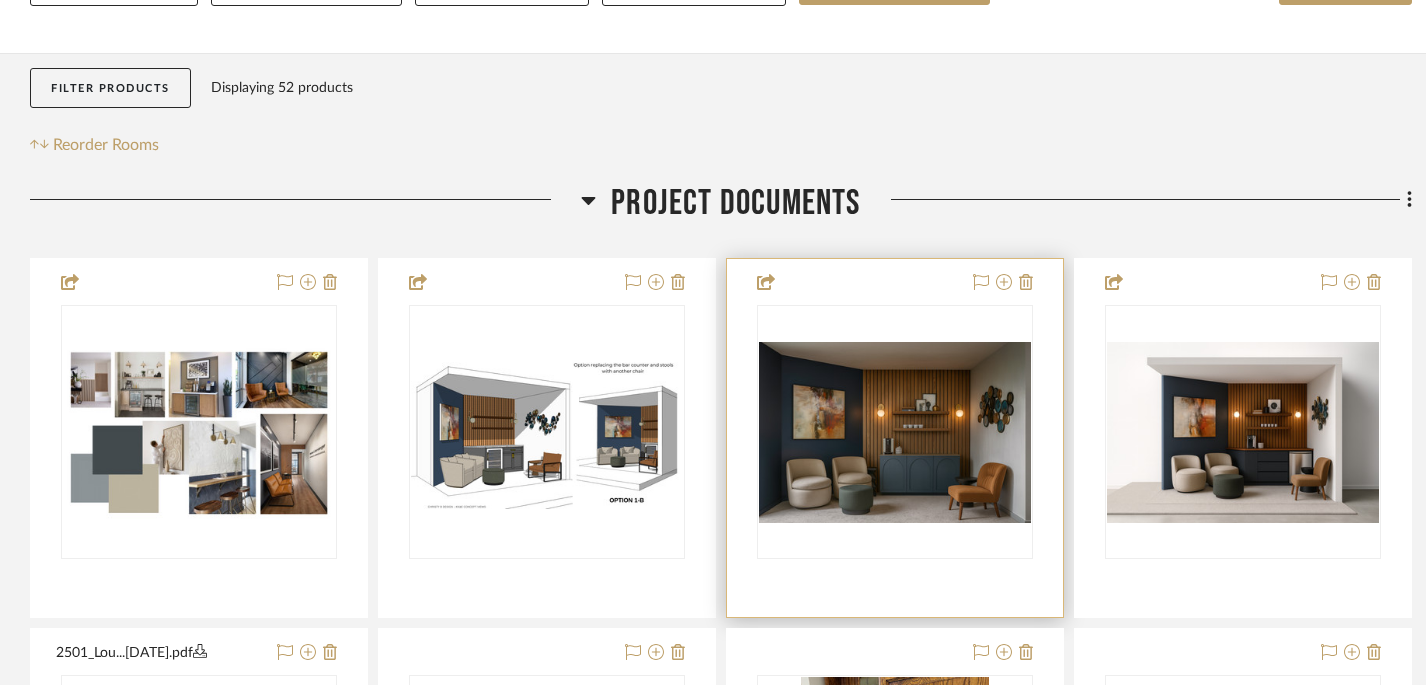 scroll, scrollTop: 0, scrollLeft: 0, axis: both 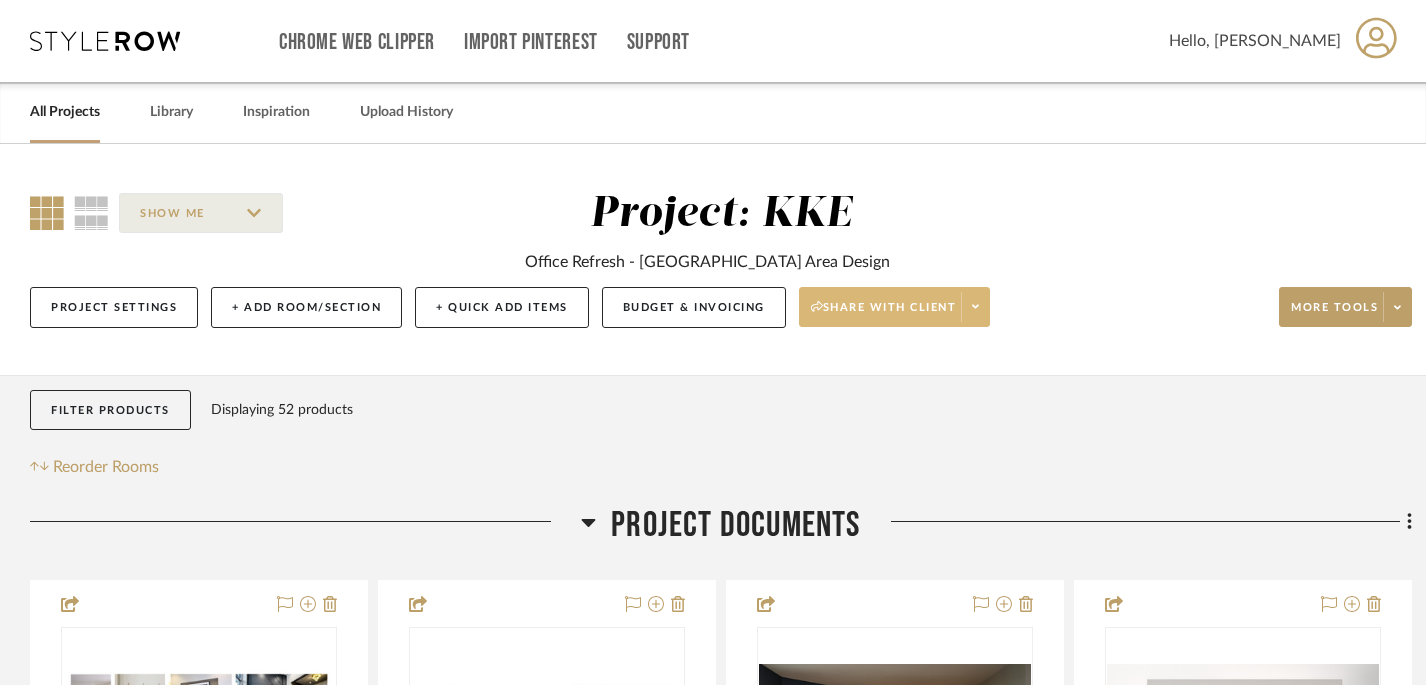 click 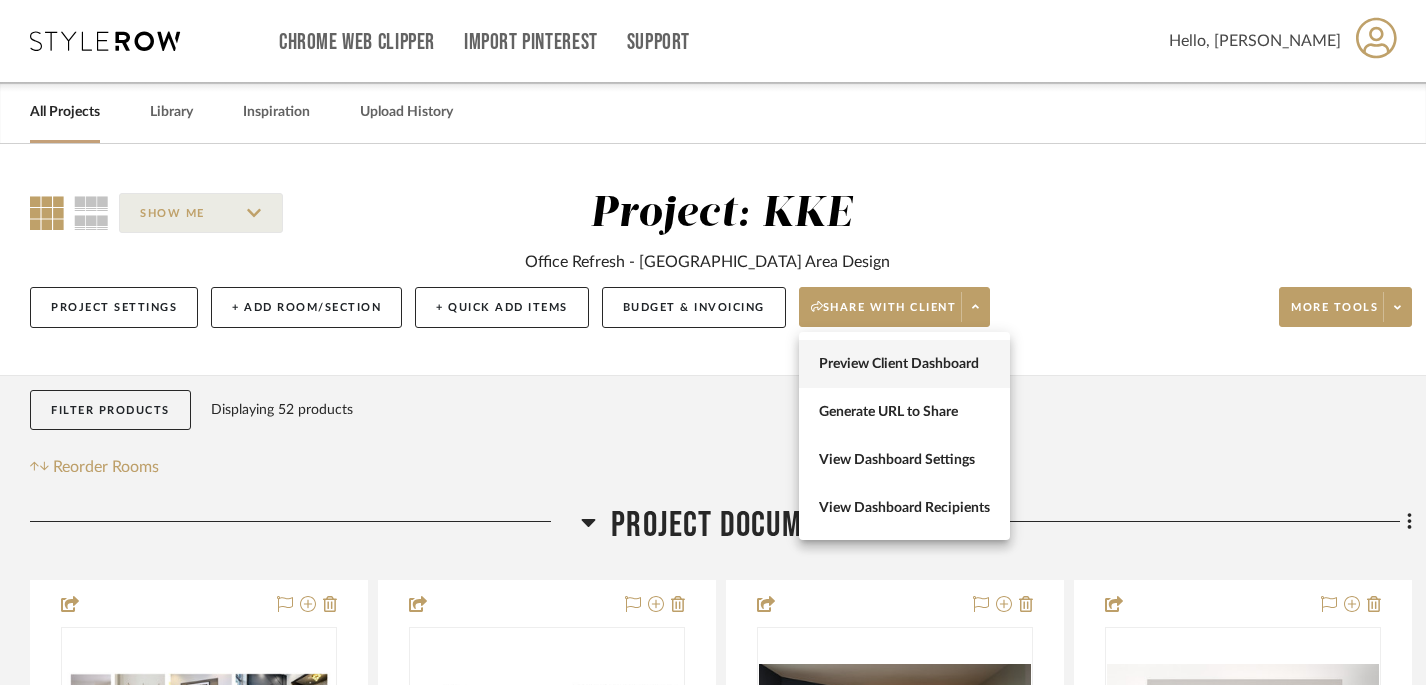 click on "Preview Client Dashboard" at bounding box center (904, 364) 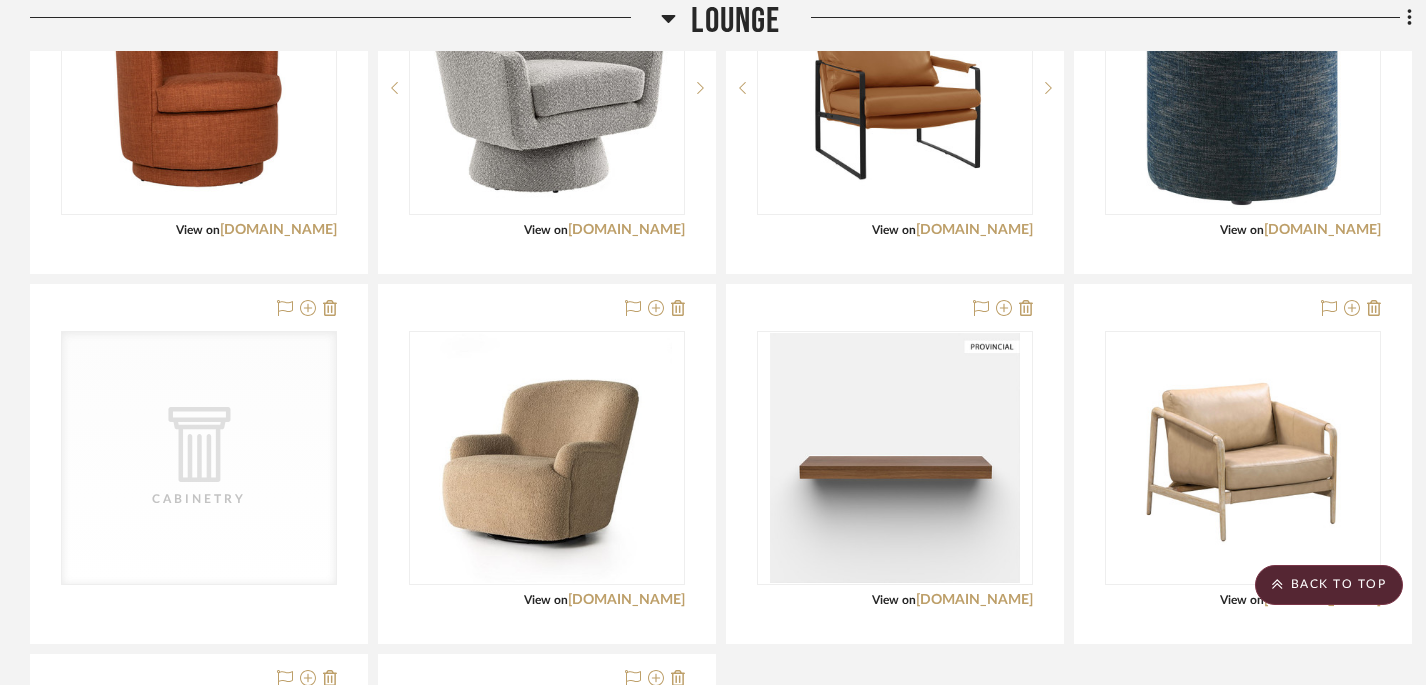 scroll, scrollTop: 4169, scrollLeft: 1, axis: both 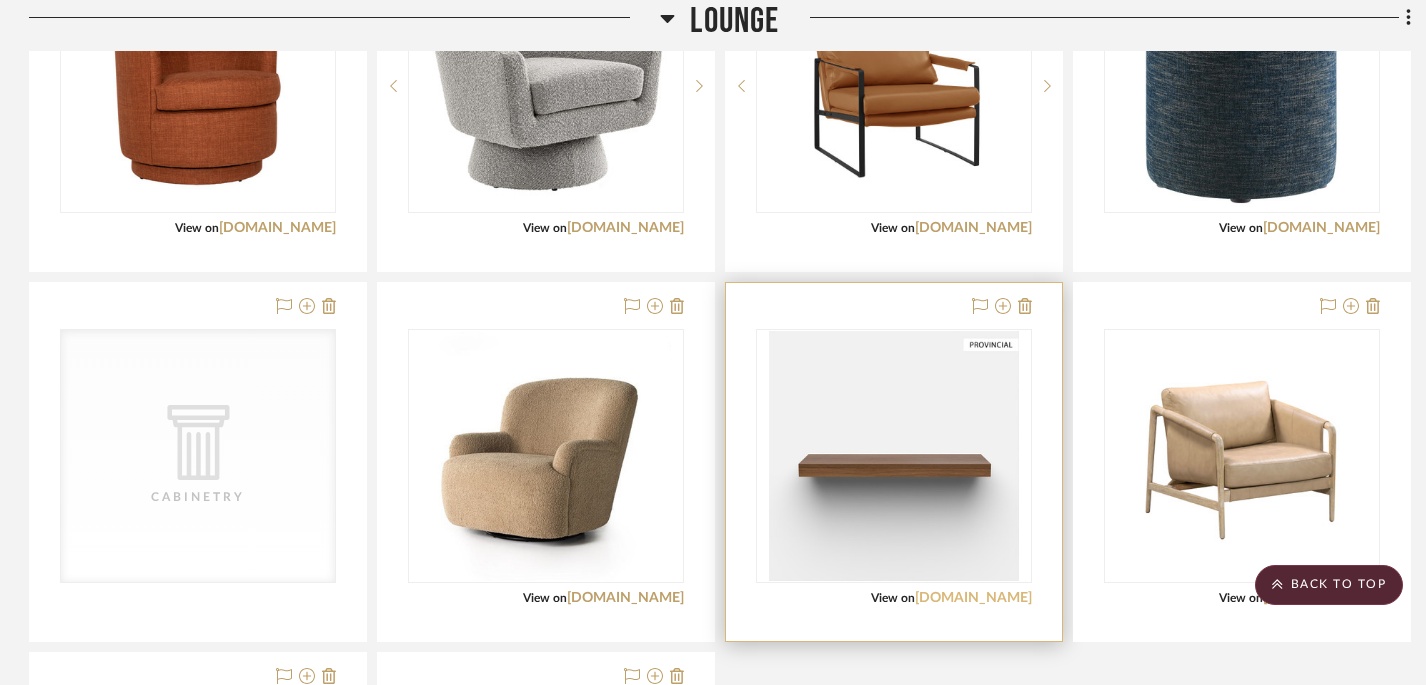 click on "woodplank.com" at bounding box center (973, 598) 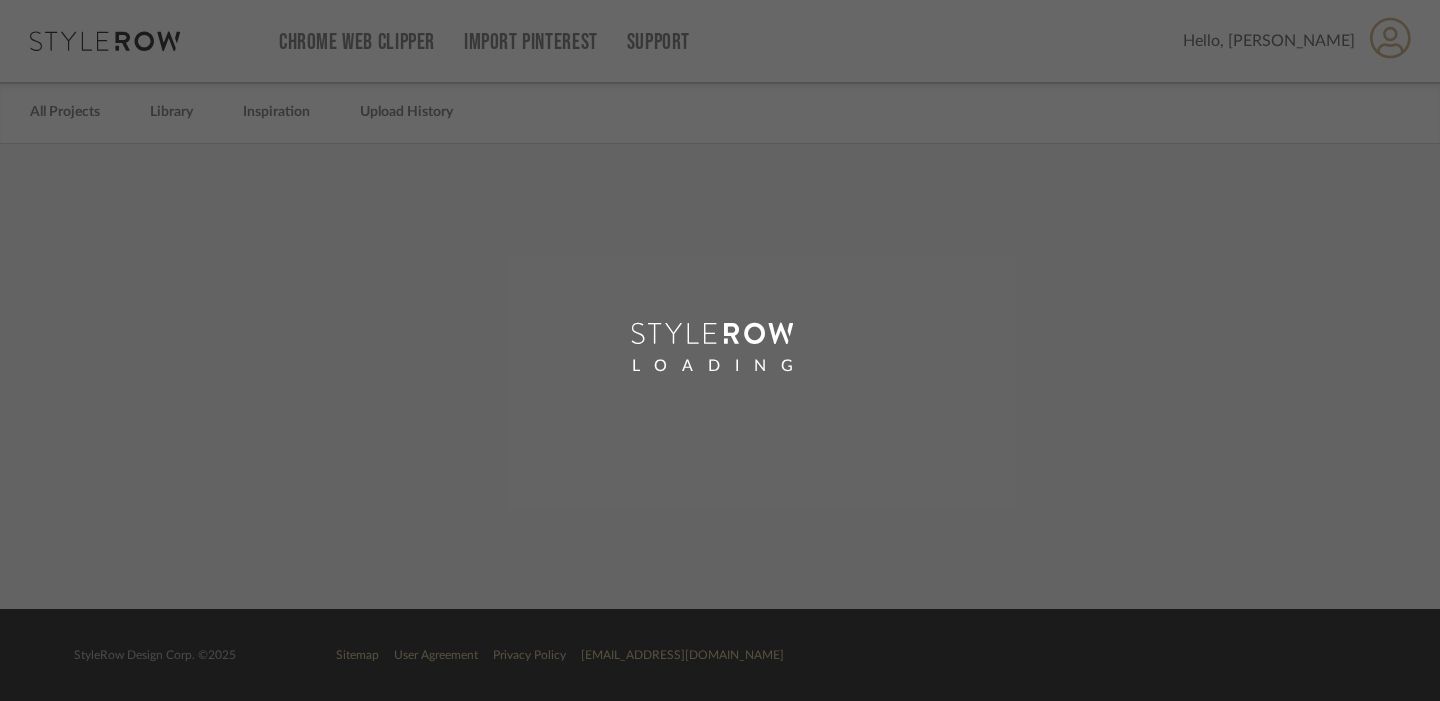 scroll, scrollTop: 0, scrollLeft: 0, axis: both 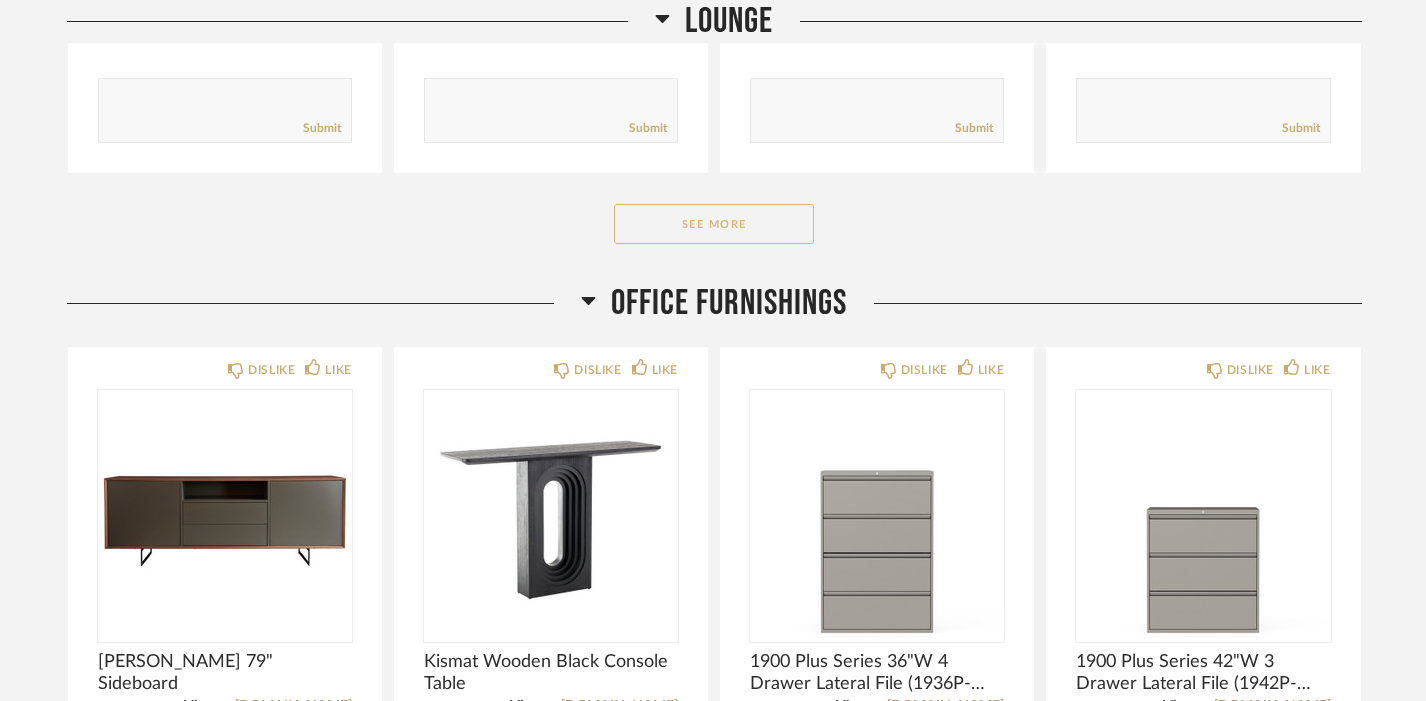 click on "See More" 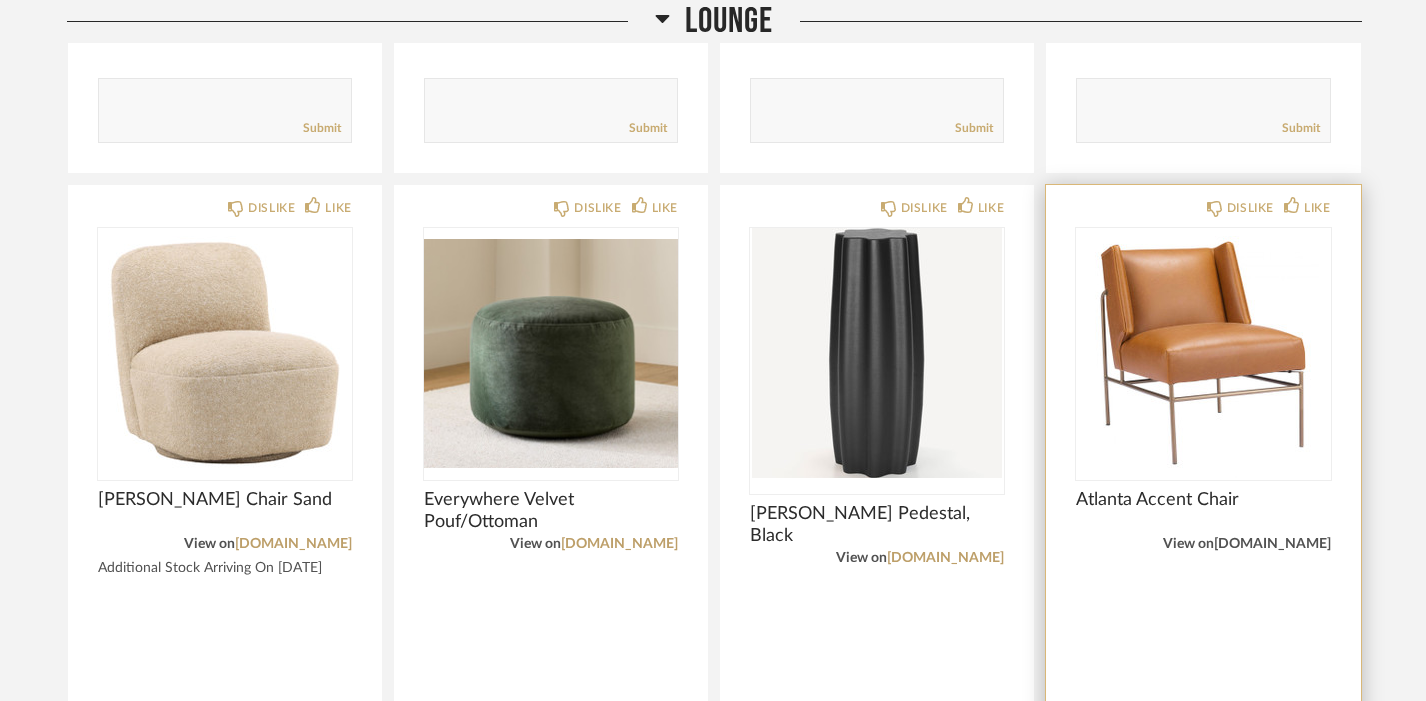 click on "zuomod.com" 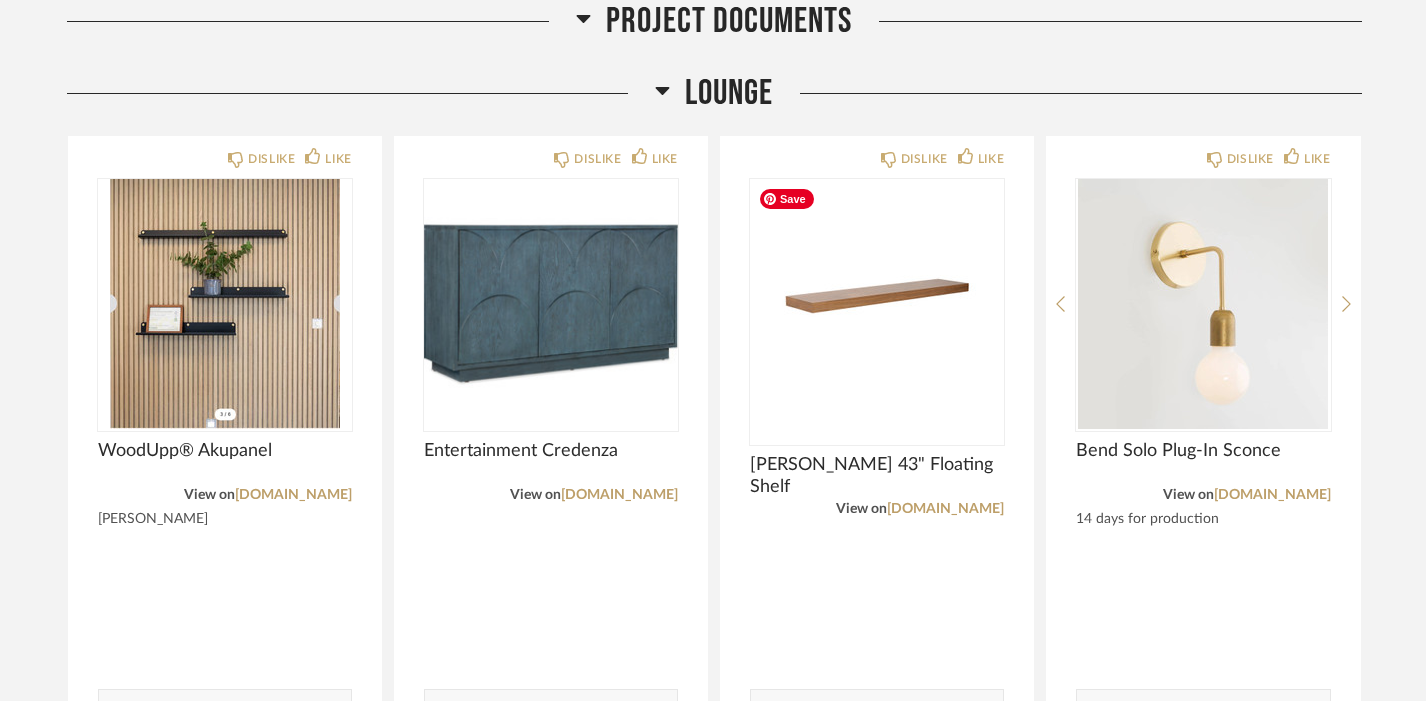 scroll, scrollTop: 956, scrollLeft: 0, axis: vertical 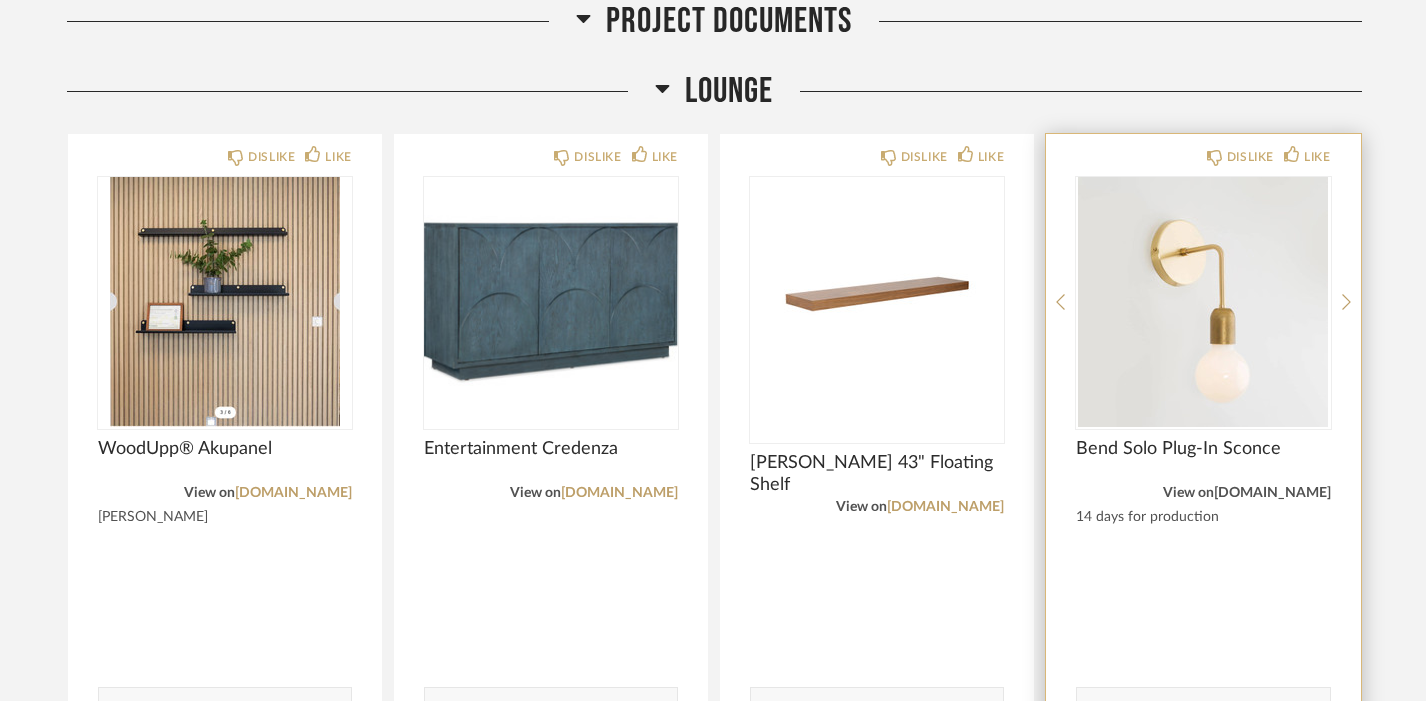 click on "colorcord.com" 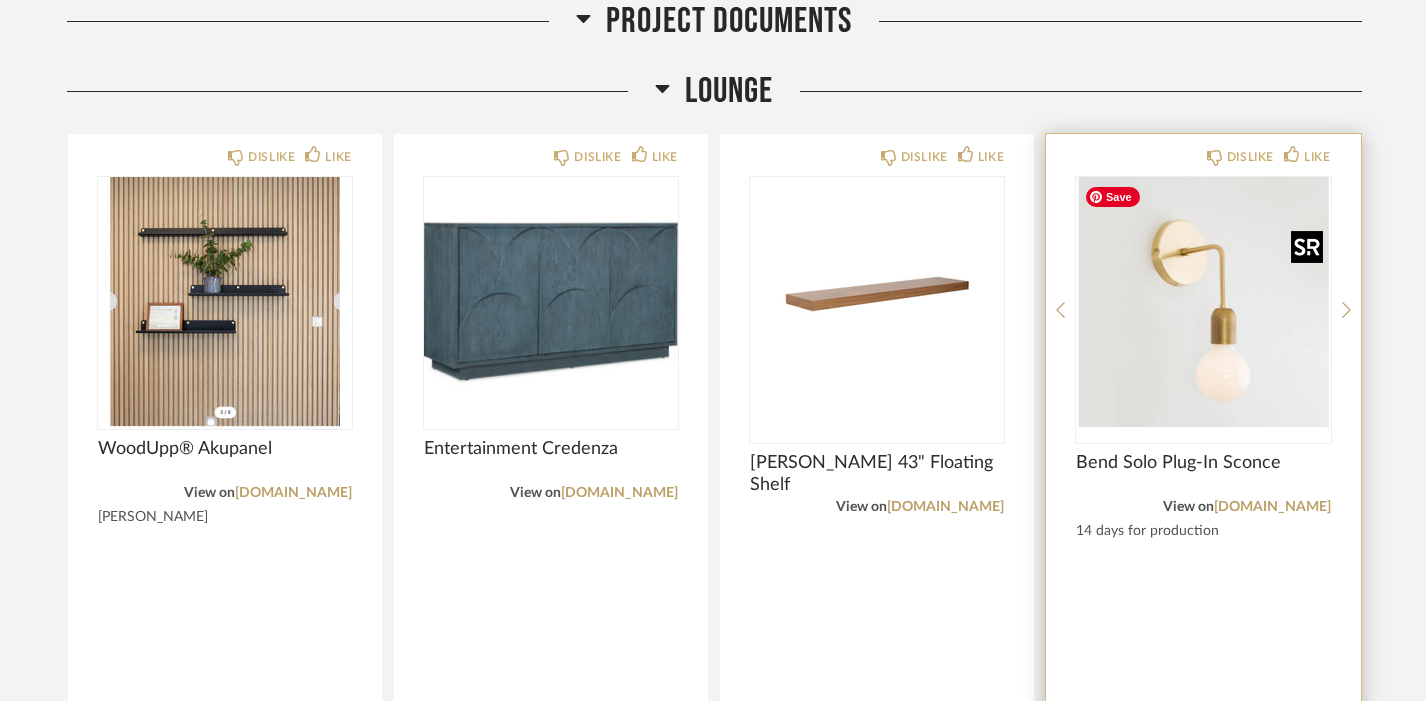 click at bounding box center [1203, 302] 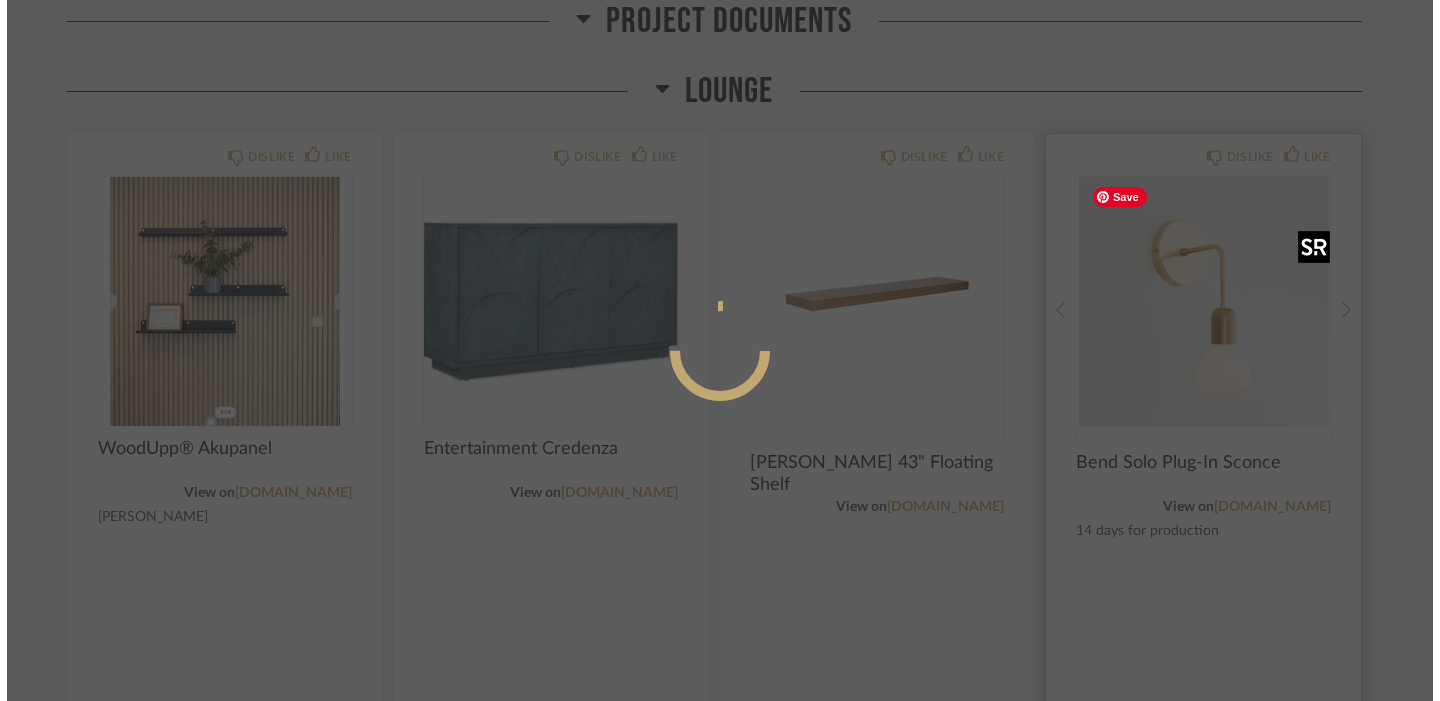 scroll, scrollTop: 0, scrollLeft: 0, axis: both 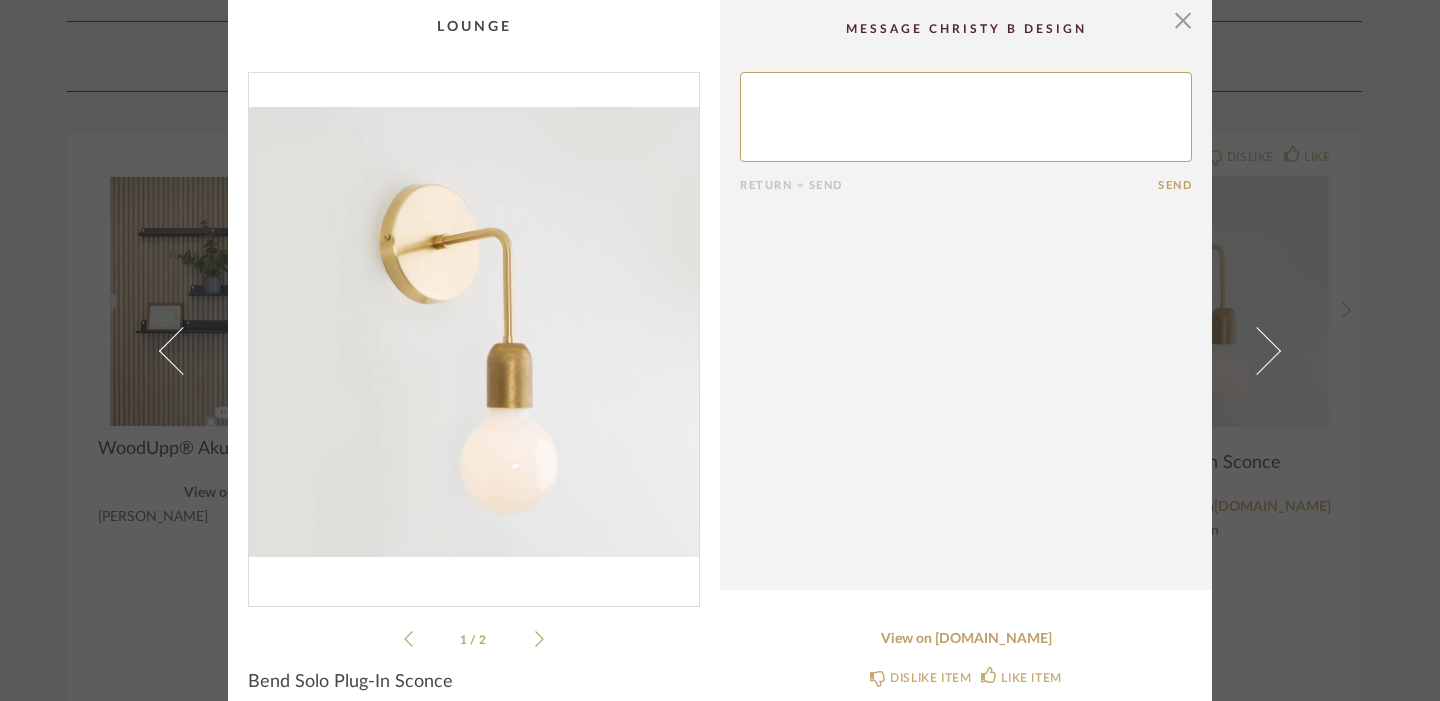 click on "1 / 2" 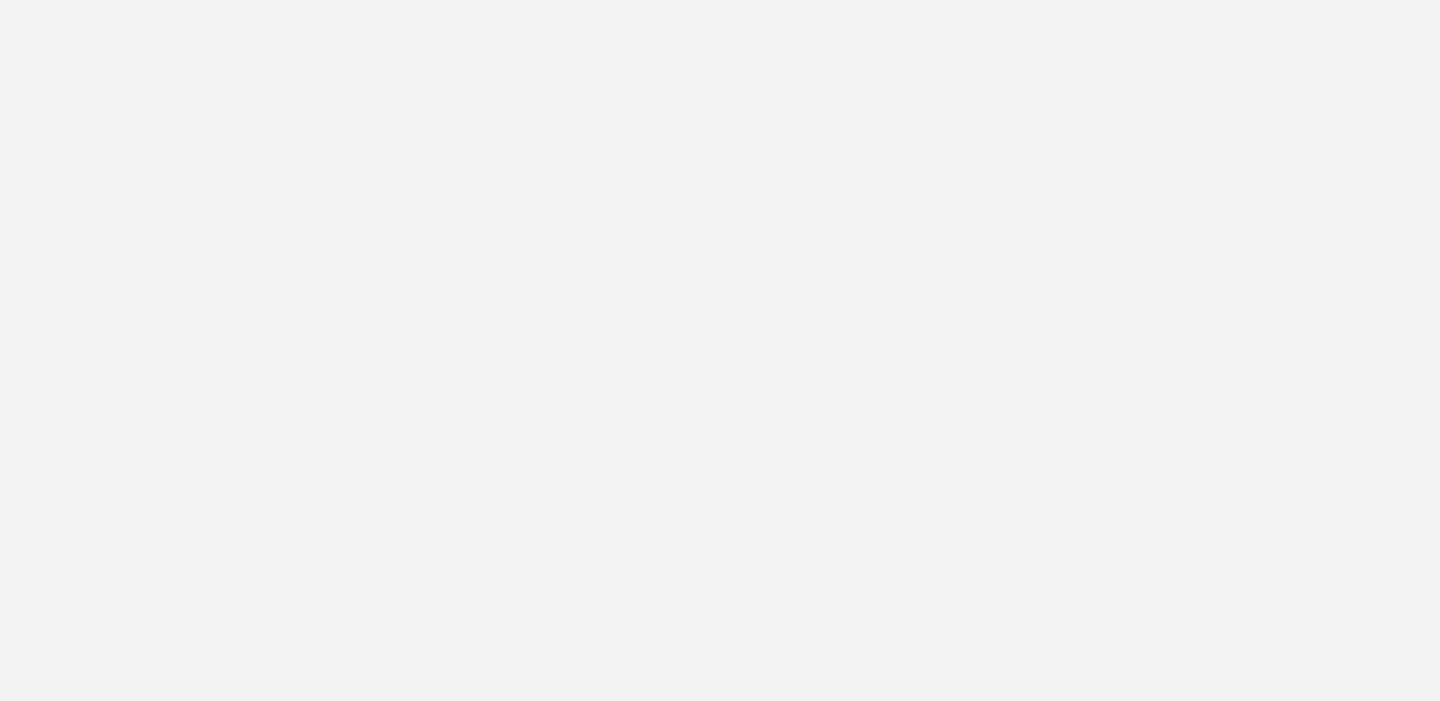 scroll, scrollTop: 0, scrollLeft: 0, axis: both 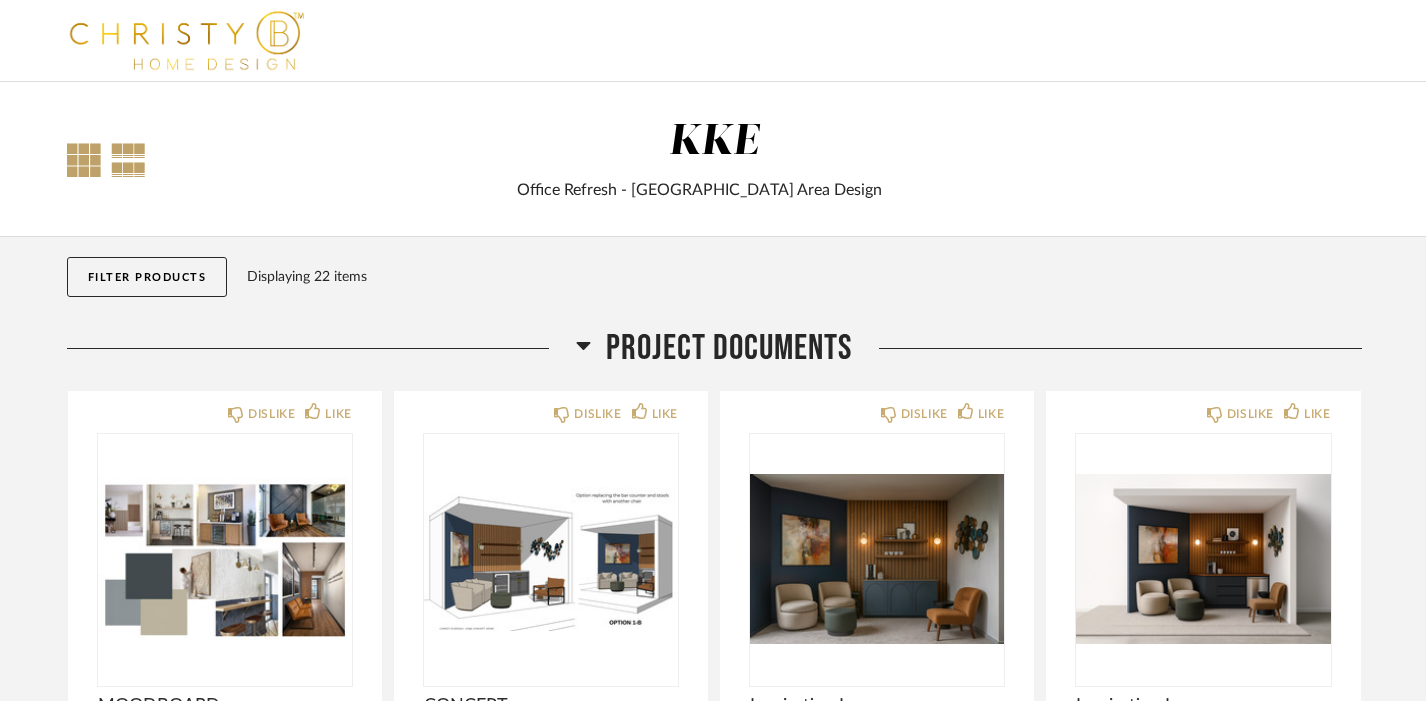 click 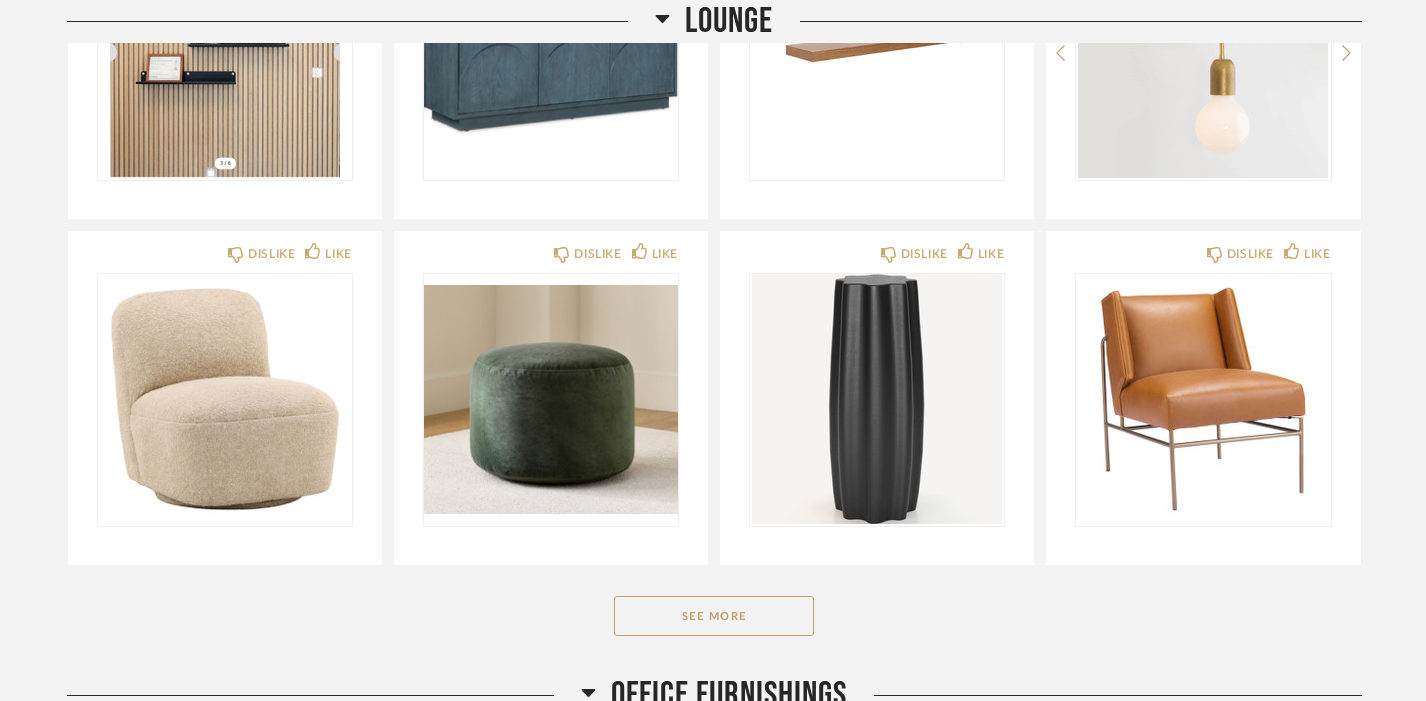 scroll, scrollTop: 960, scrollLeft: 0, axis: vertical 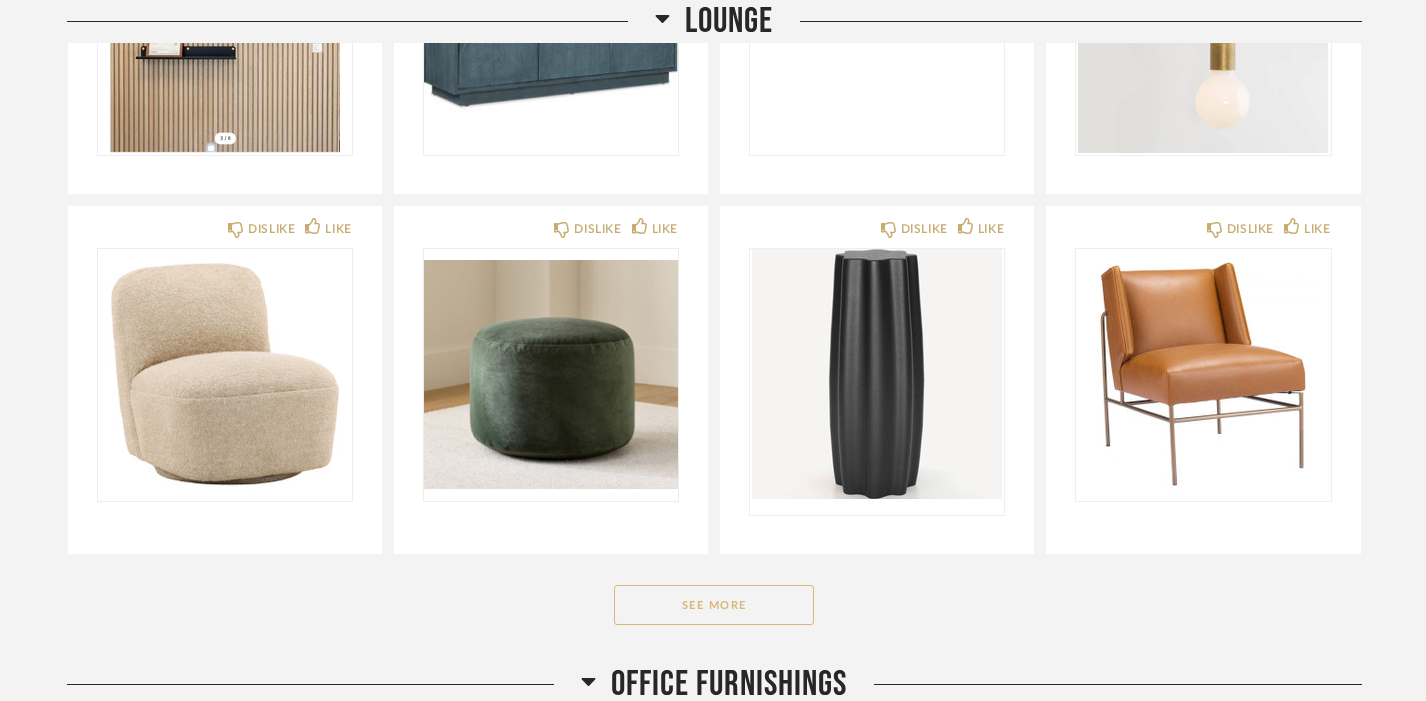 click on "See More" 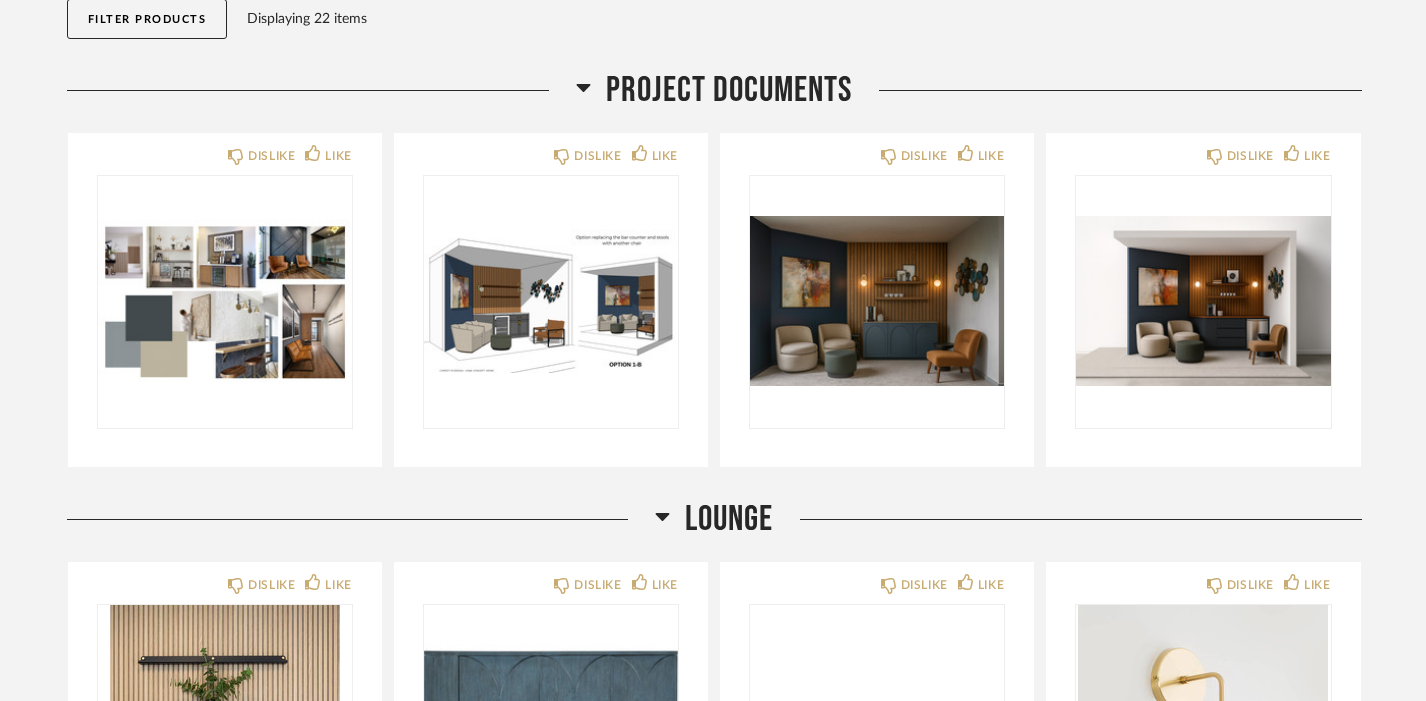 scroll, scrollTop: 329, scrollLeft: 0, axis: vertical 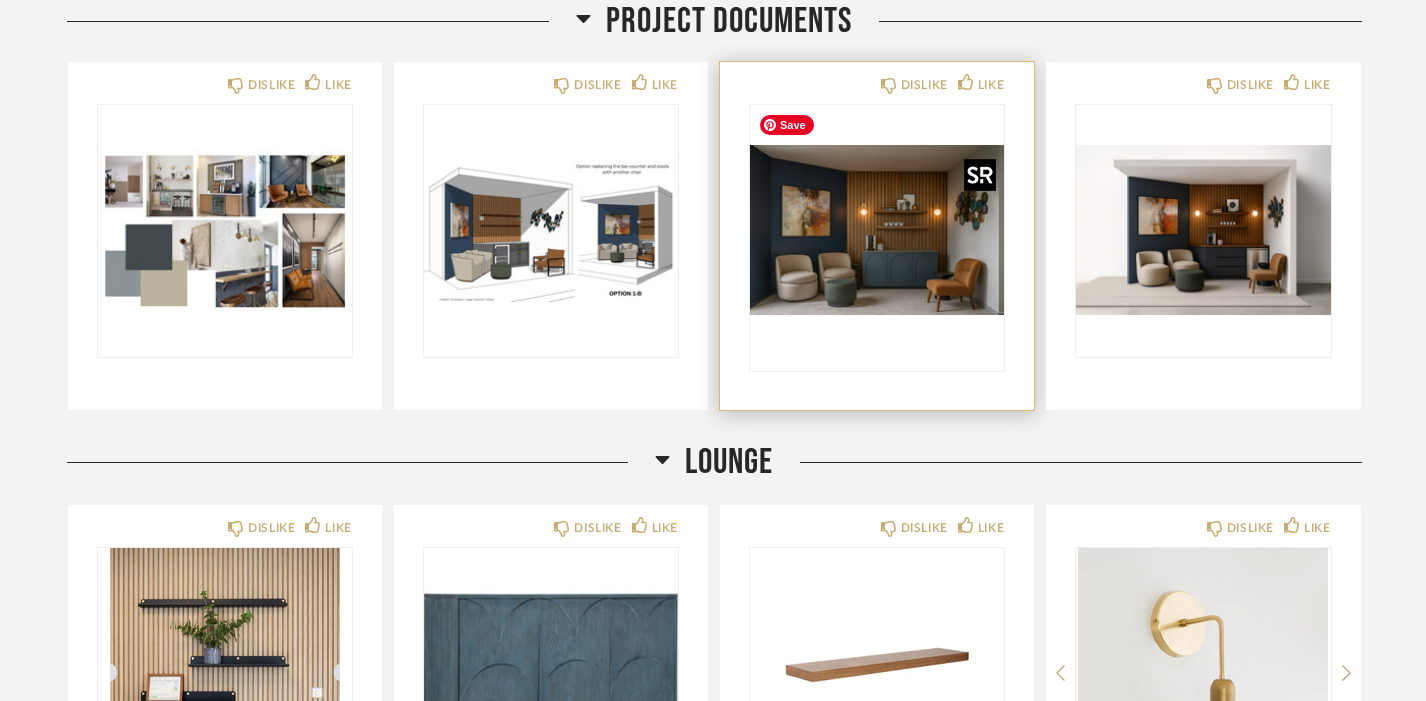 click at bounding box center (877, 230) 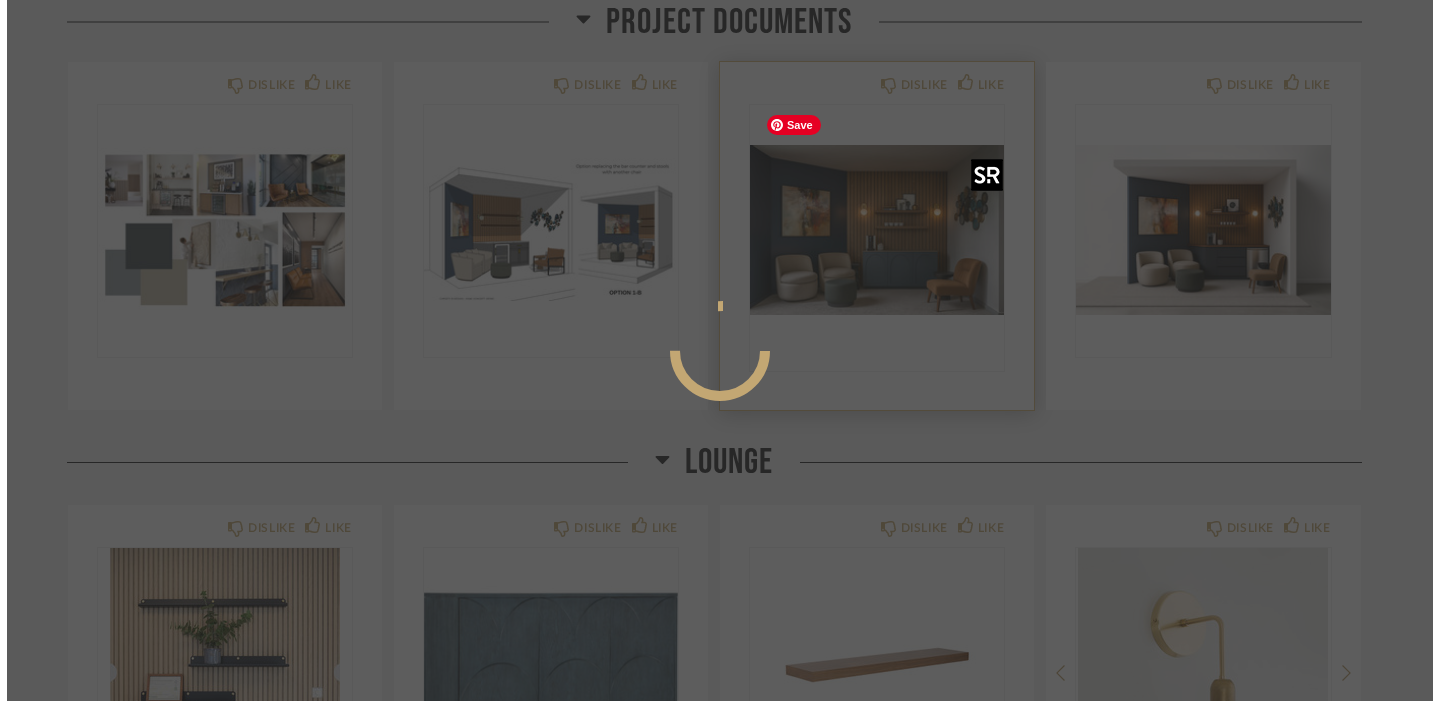 scroll, scrollTop: 0, scrollLeft: 0, axis: both 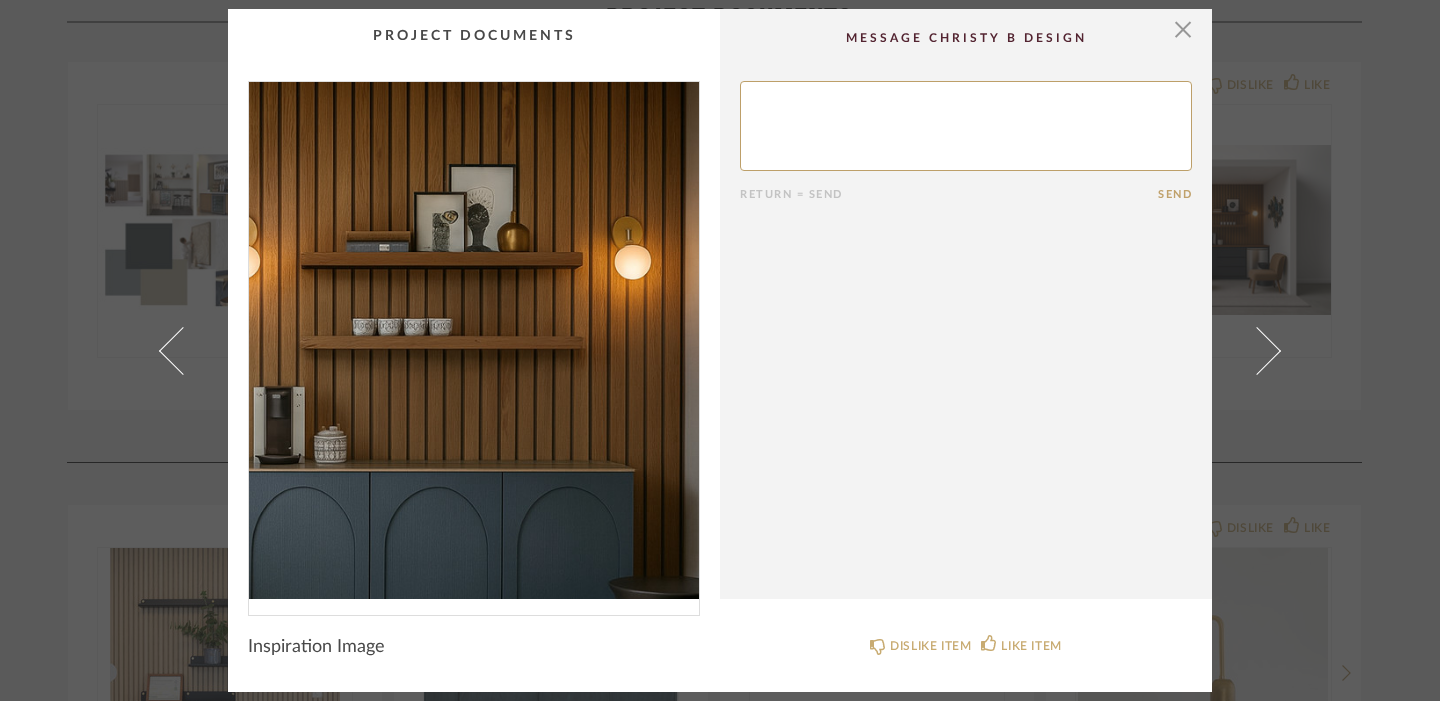 click at bounding box center [474, 340] 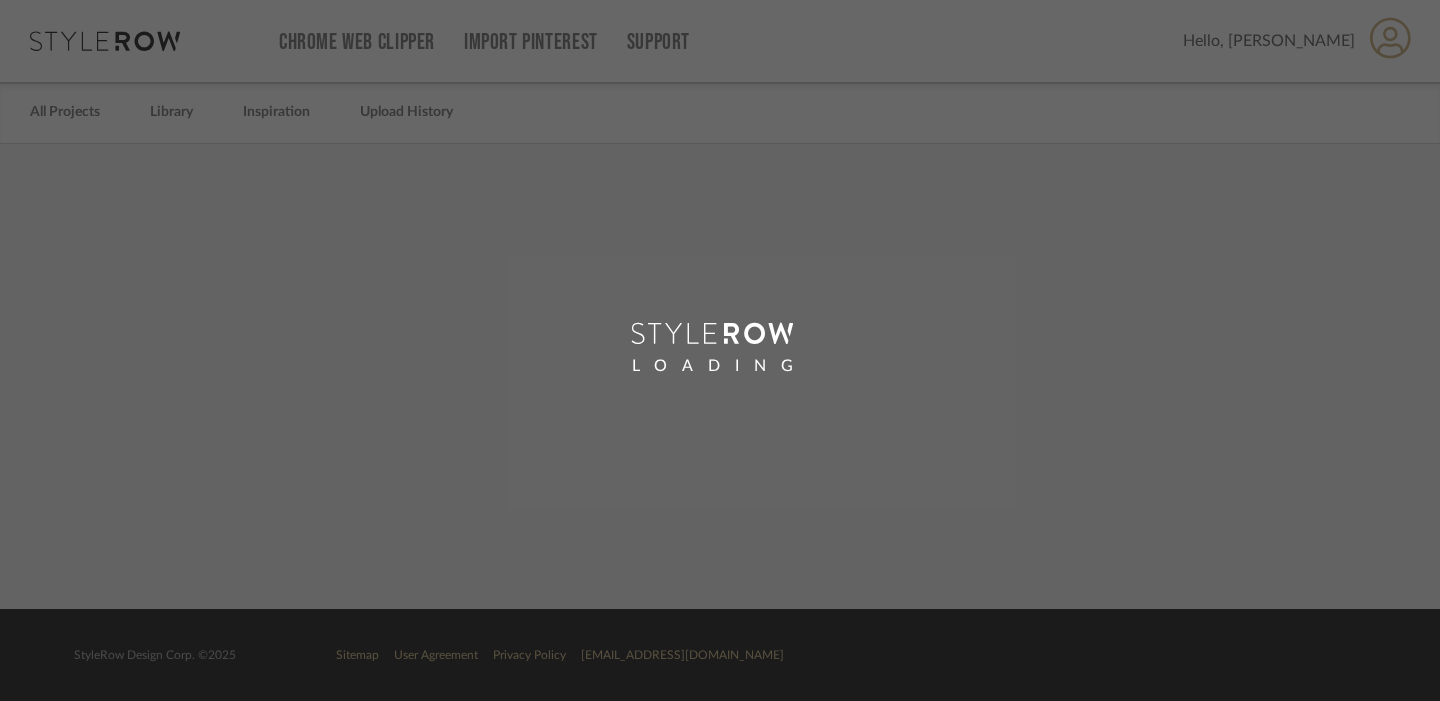 scroll, scrollTop: 0, scrollLeft: 0, axis: both 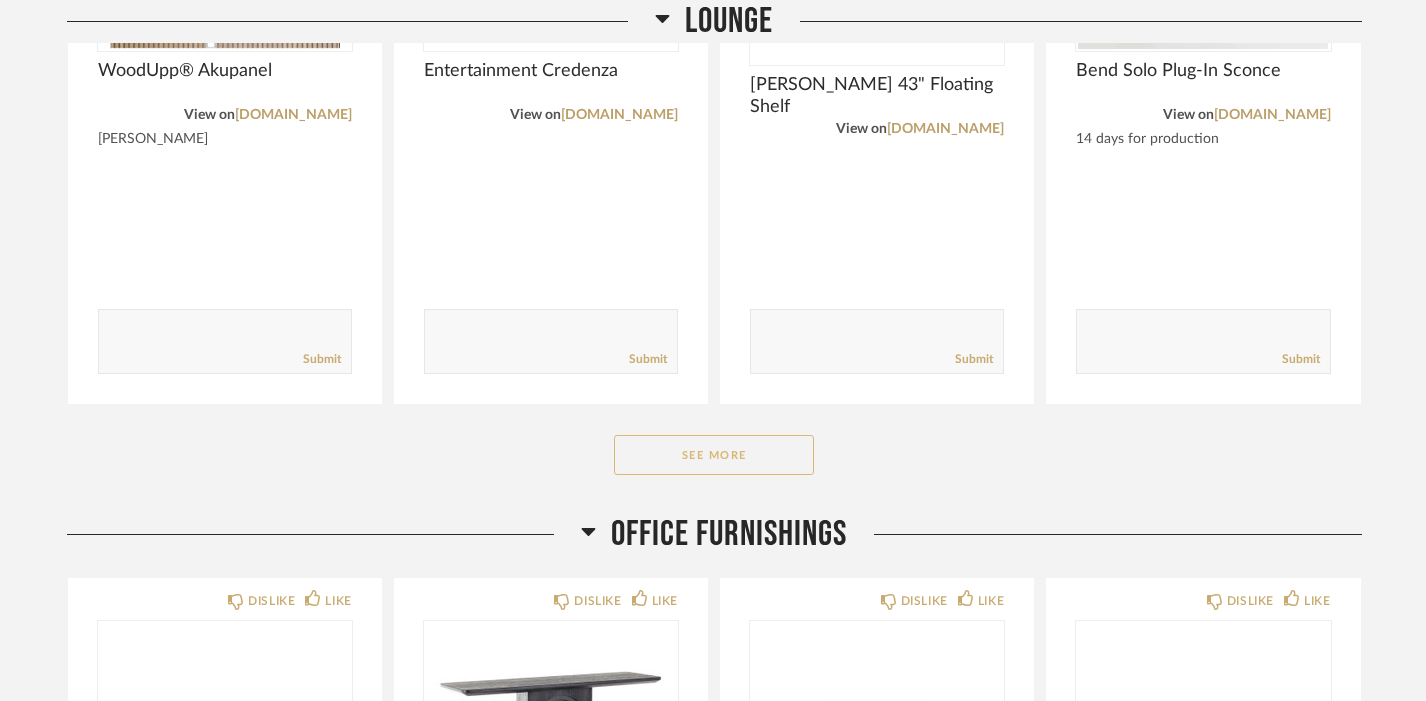 click on "See More" 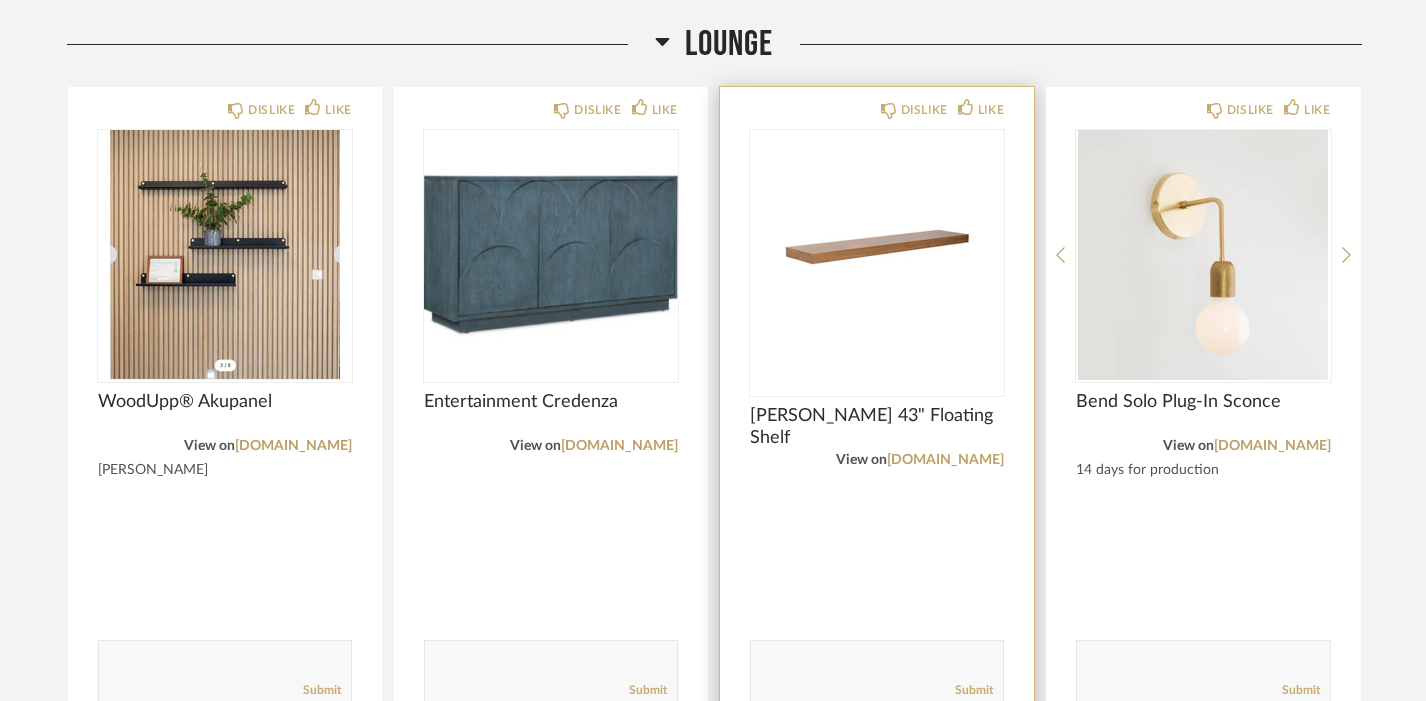 scroll, scrollTop: 992, scrollLeft: 0, axis: vertical 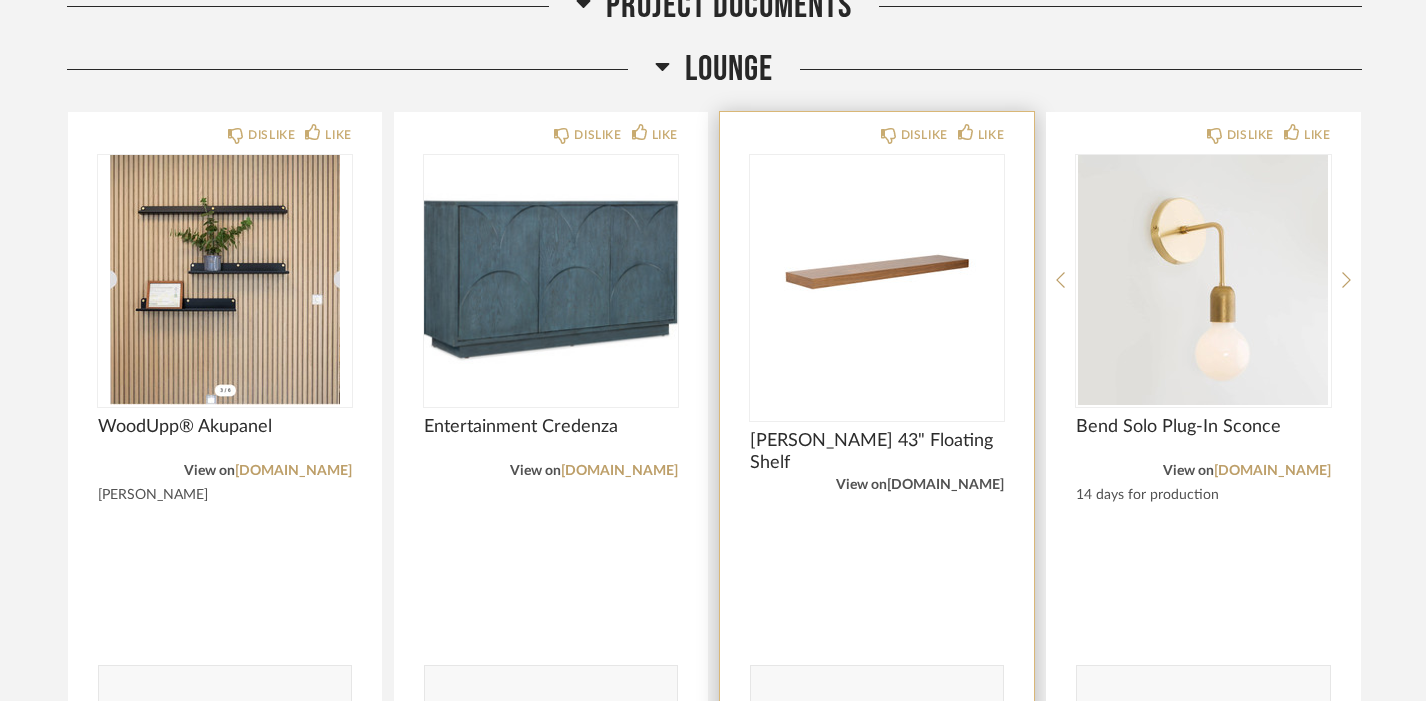 click on "[DOMAIN_NAME]" 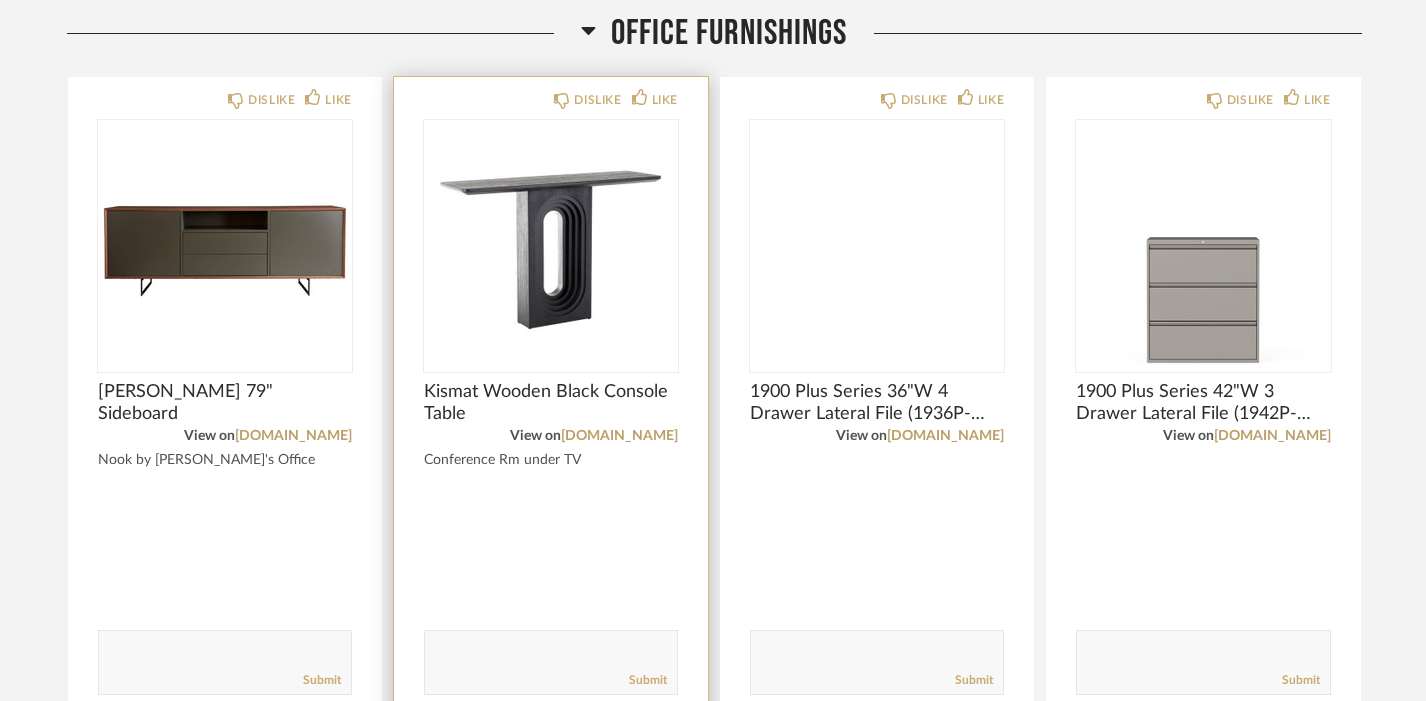 scroll, scrollTop: 3153, scrollLeft: 0, axis: vertical 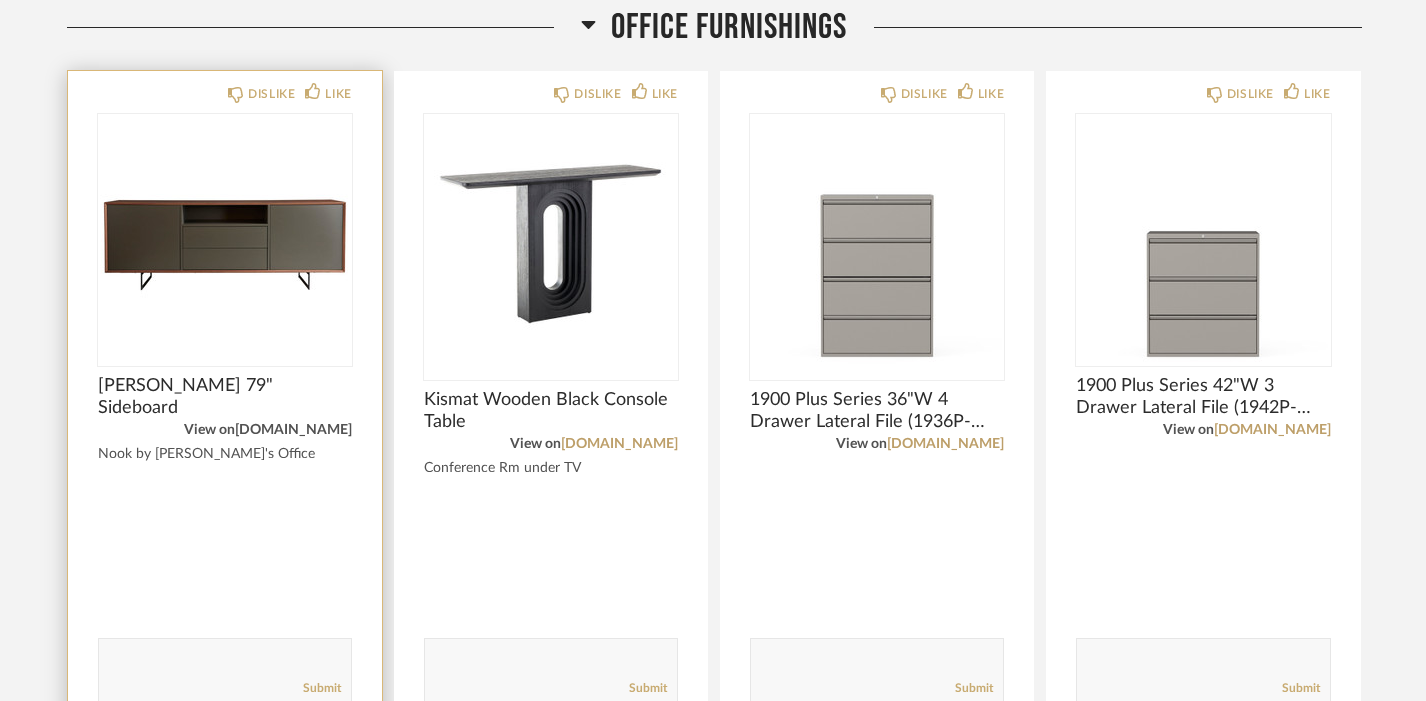 click on "[DOMAIN_NAME]" 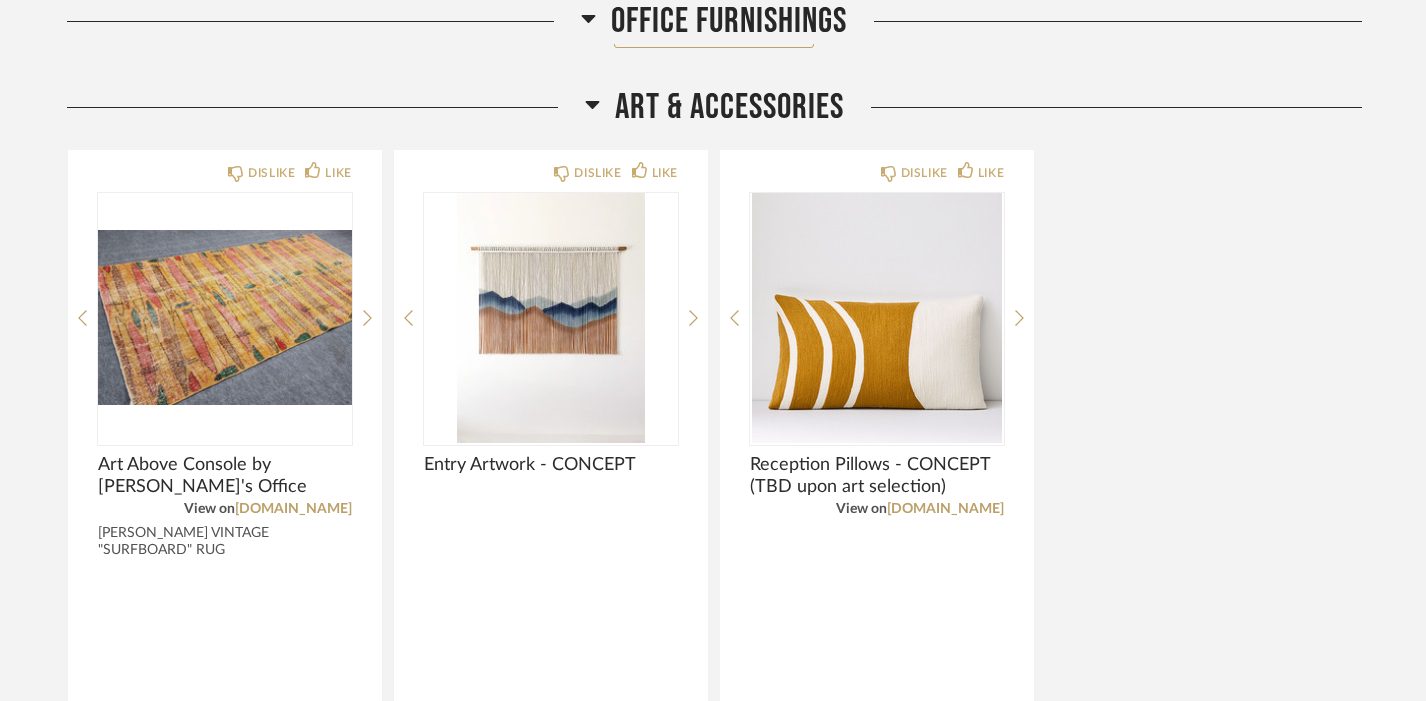 scroll, scrollTop: 3912, scrollLeft: 0, axis: vertical 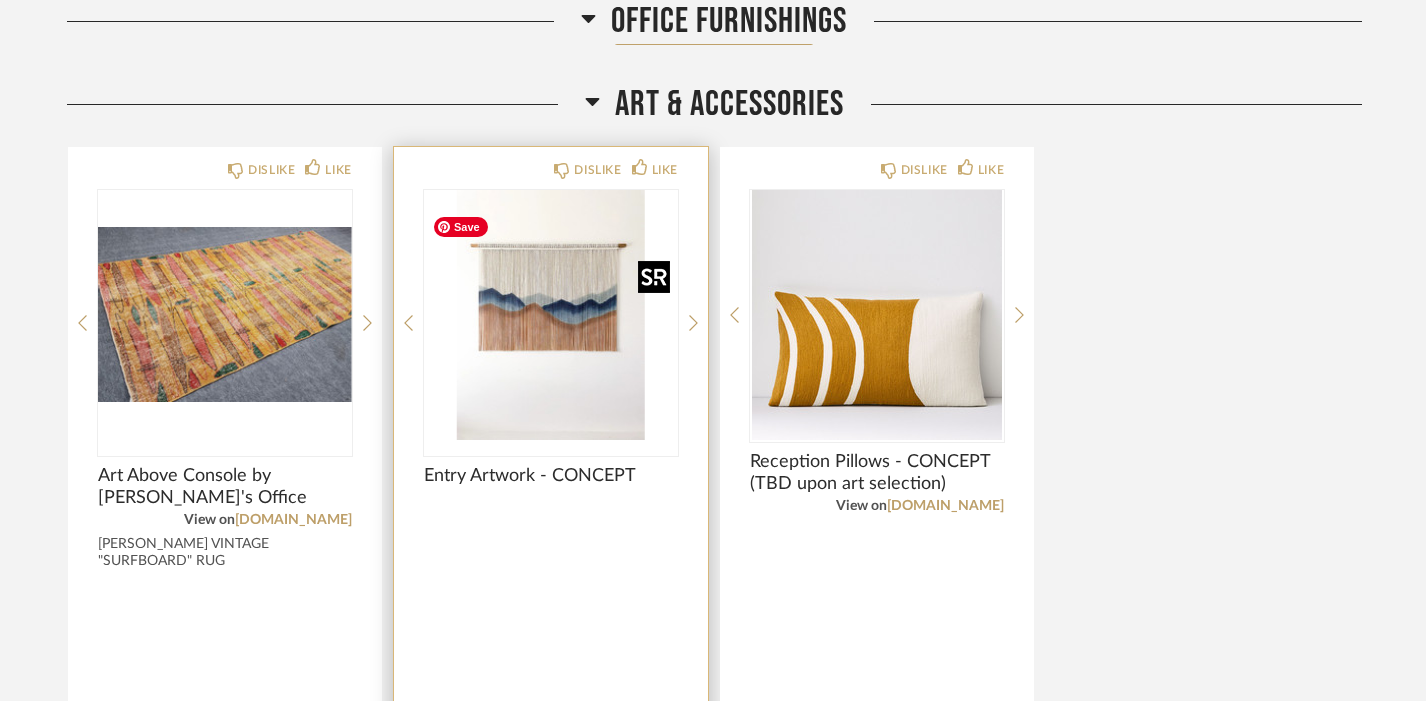 click at bounding box center (551, 315) 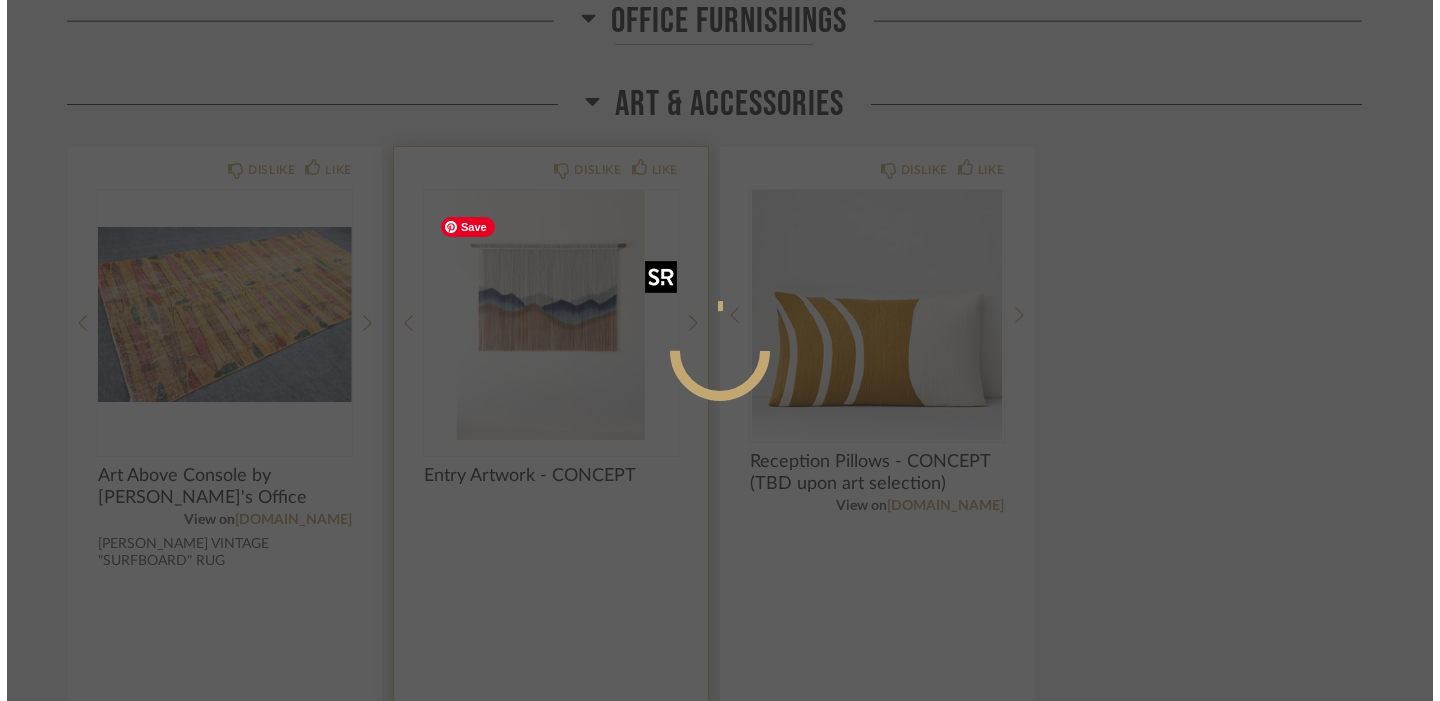 scroll, scrollTop: 0, scrollLeft: 0, axis: both 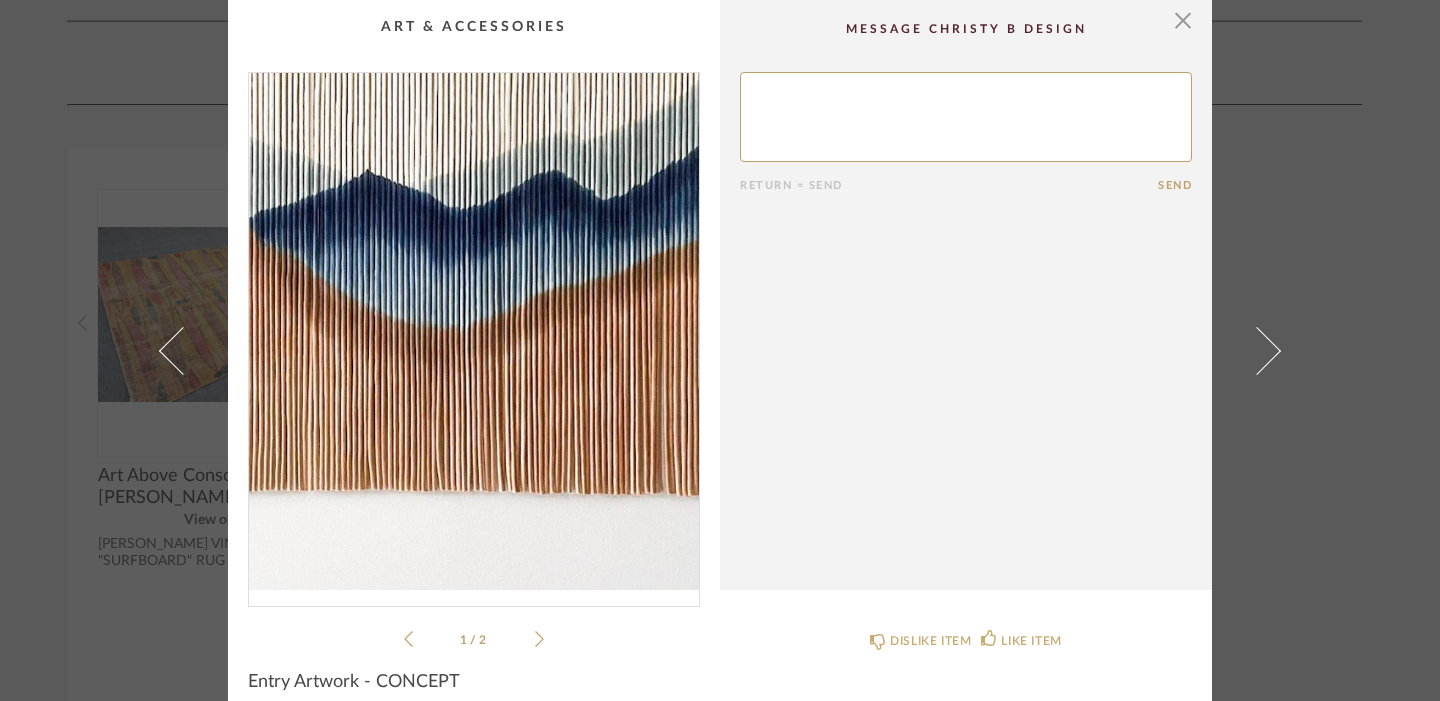 click at bounding box center [474, 331] 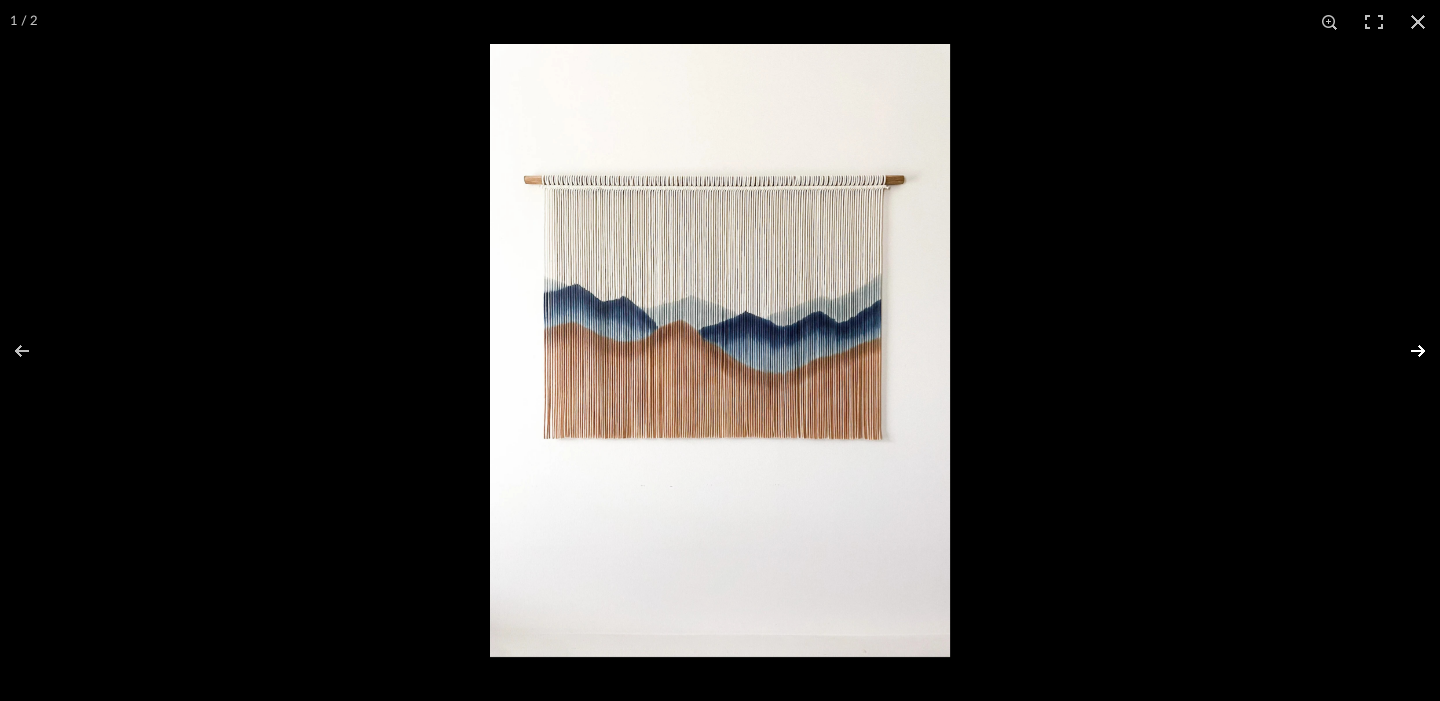 click at bounding box center [1405, 351] 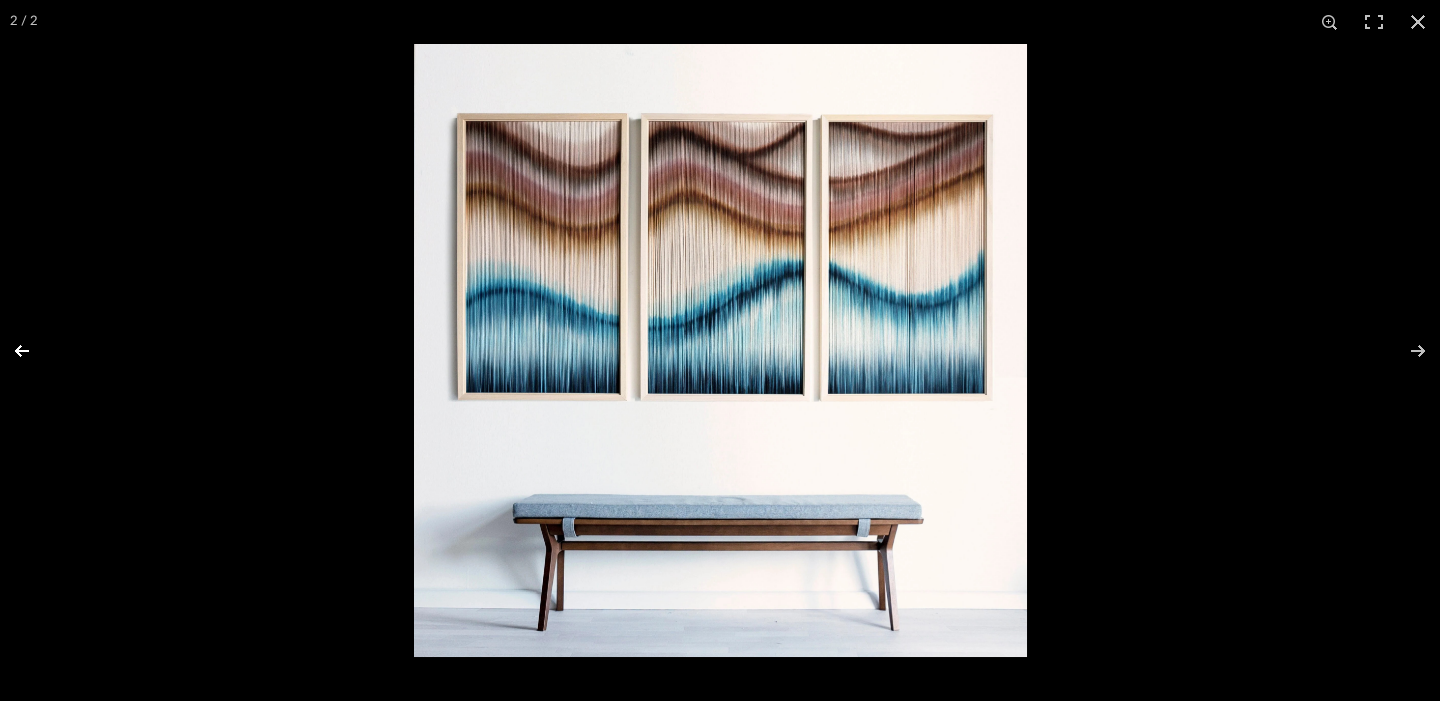 click at bounding box center (35, 351) 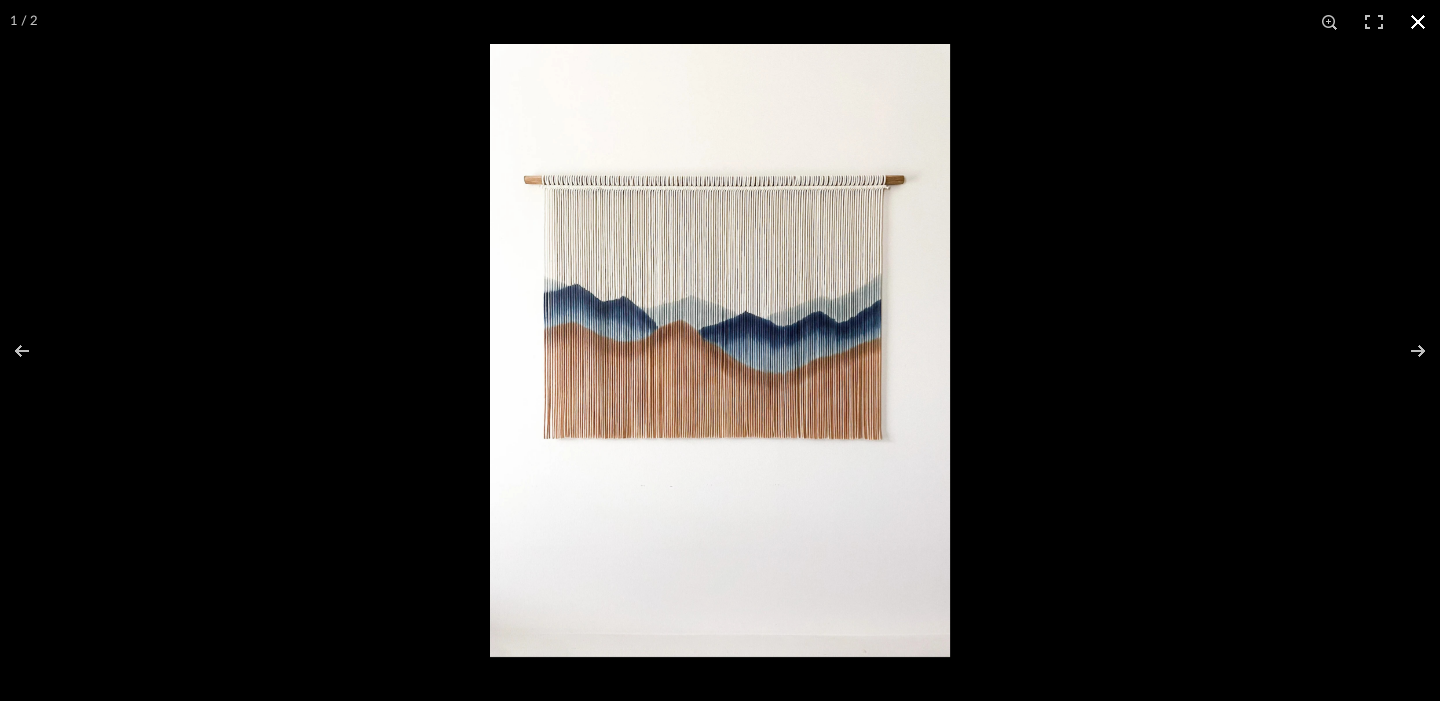 click at bounding box center (1418, 22) 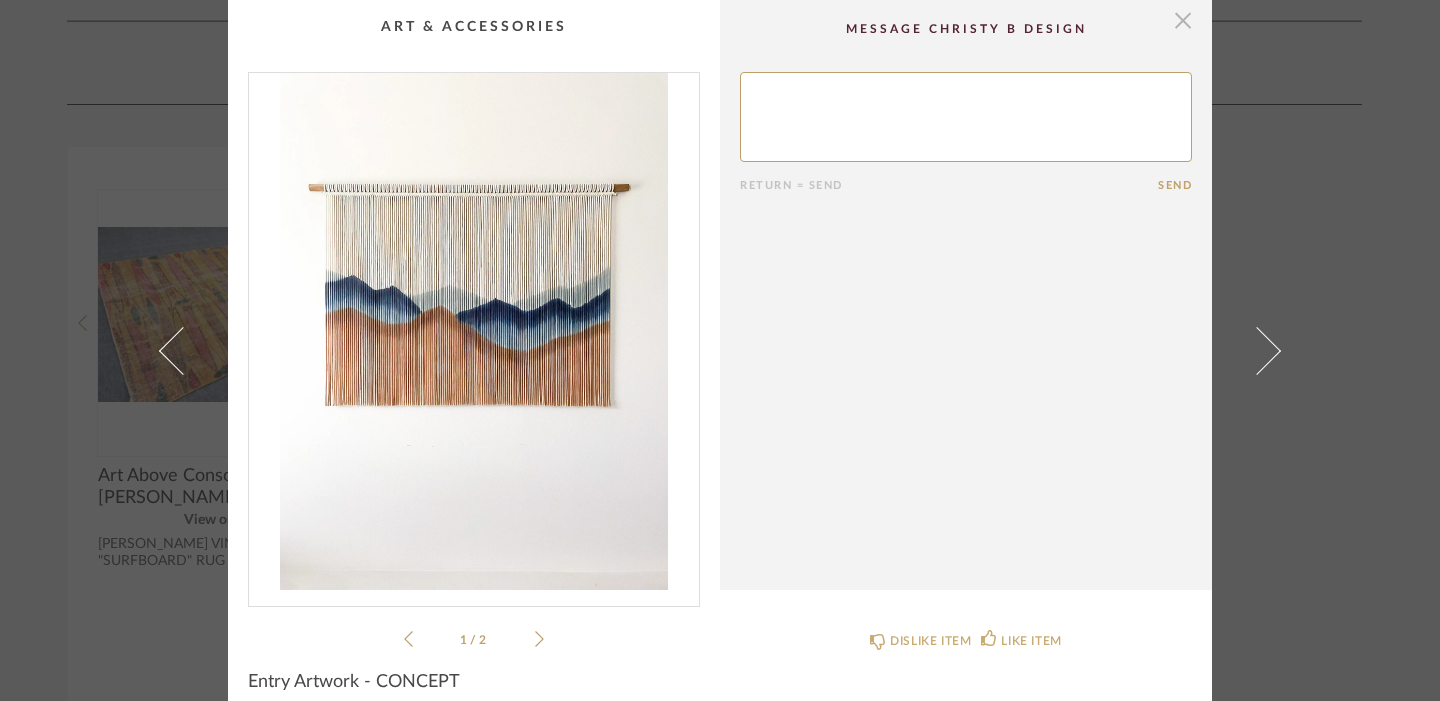 click at bounding box center [1183, 20] 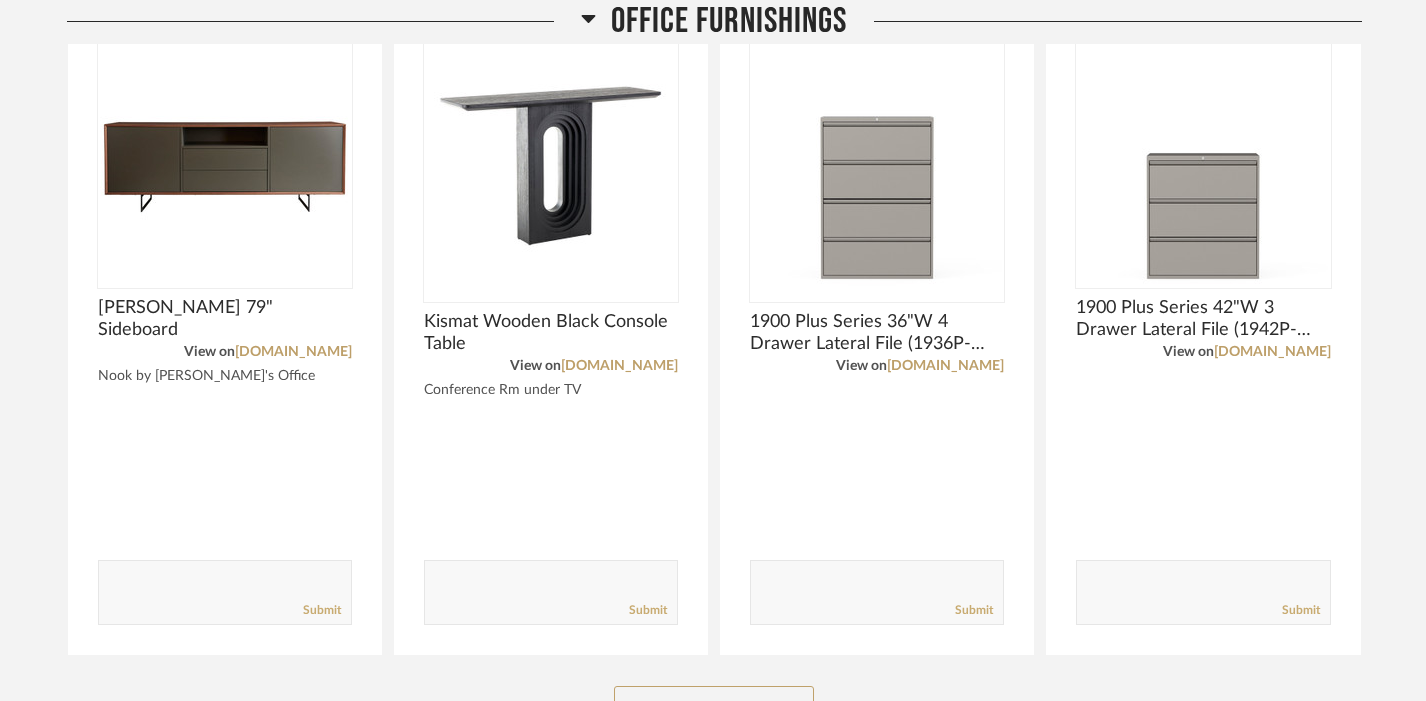 scroll, scrollTop: 3222, scrollLeft: 0, axis: vertical 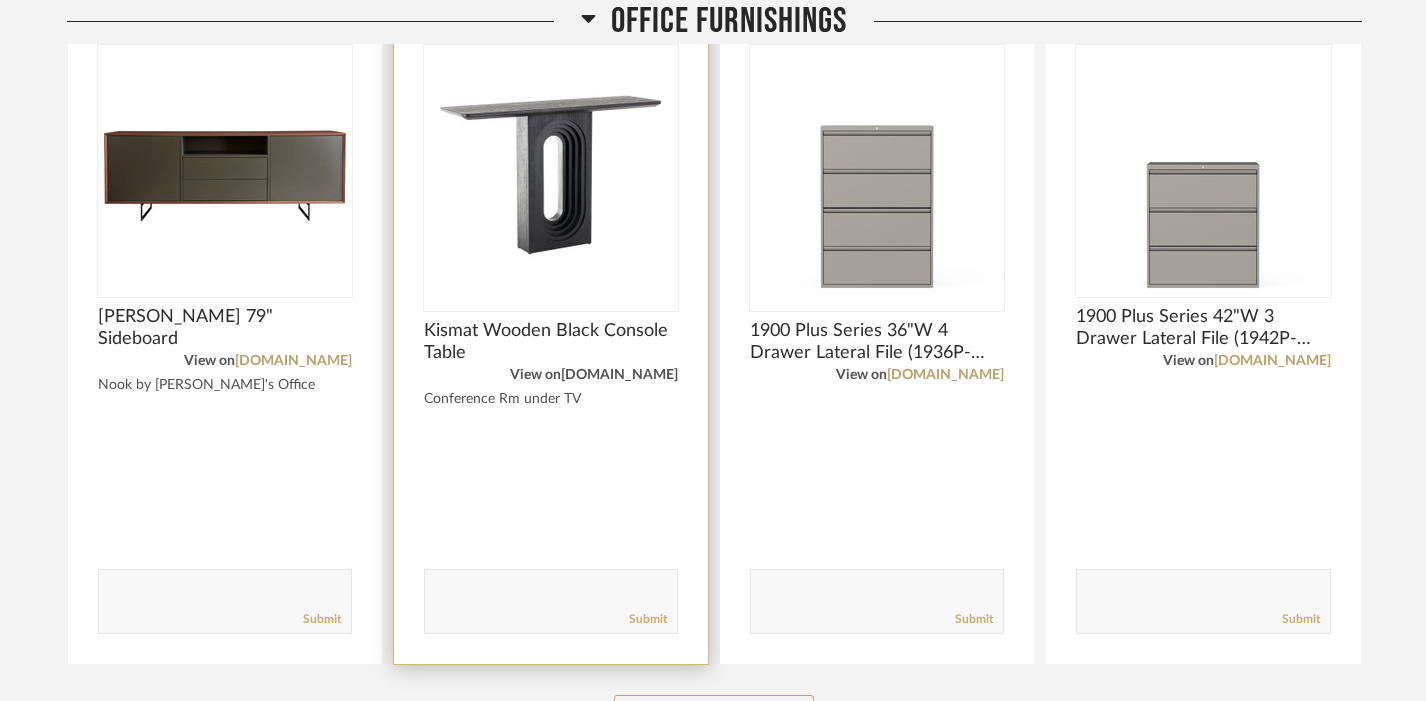 click on "[DOMAIN_NAME]" 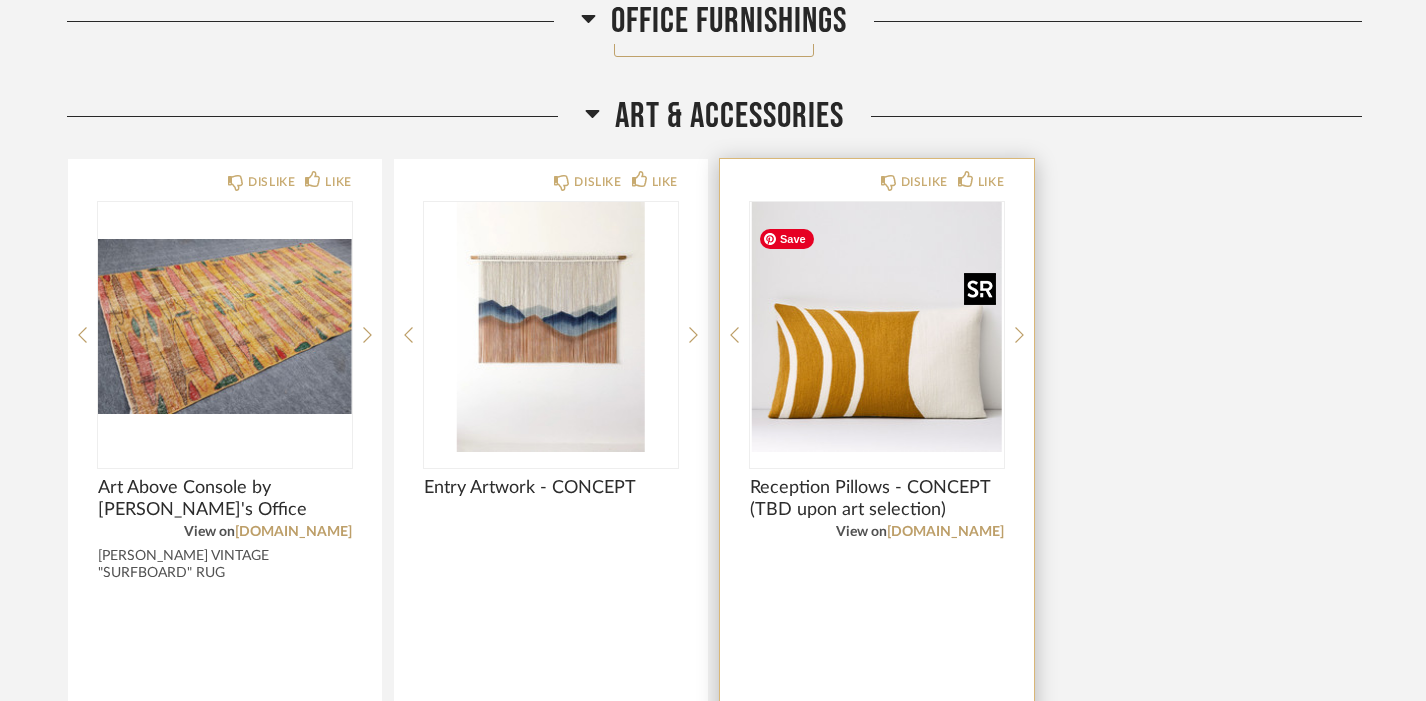 scroll, scrollTop: 3830, scrollLeft: 0, axis: vertical 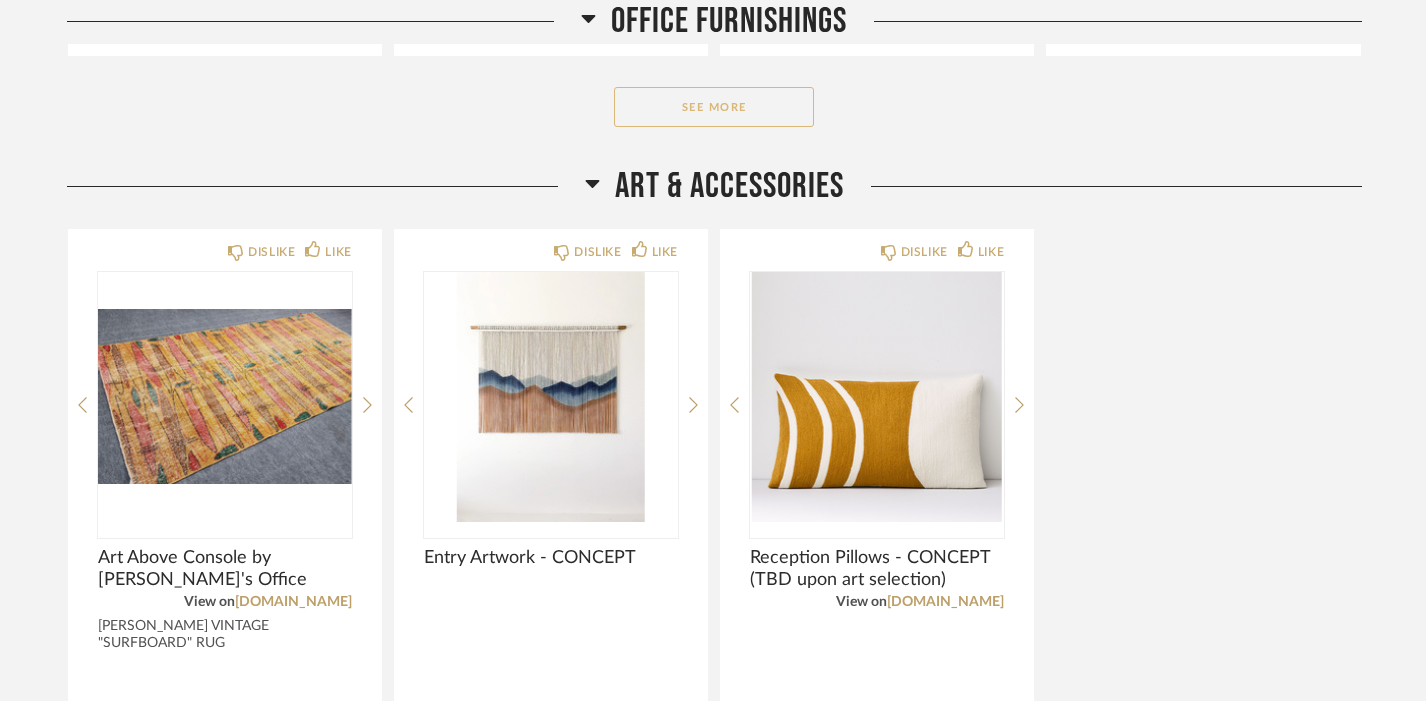 click on "See More" 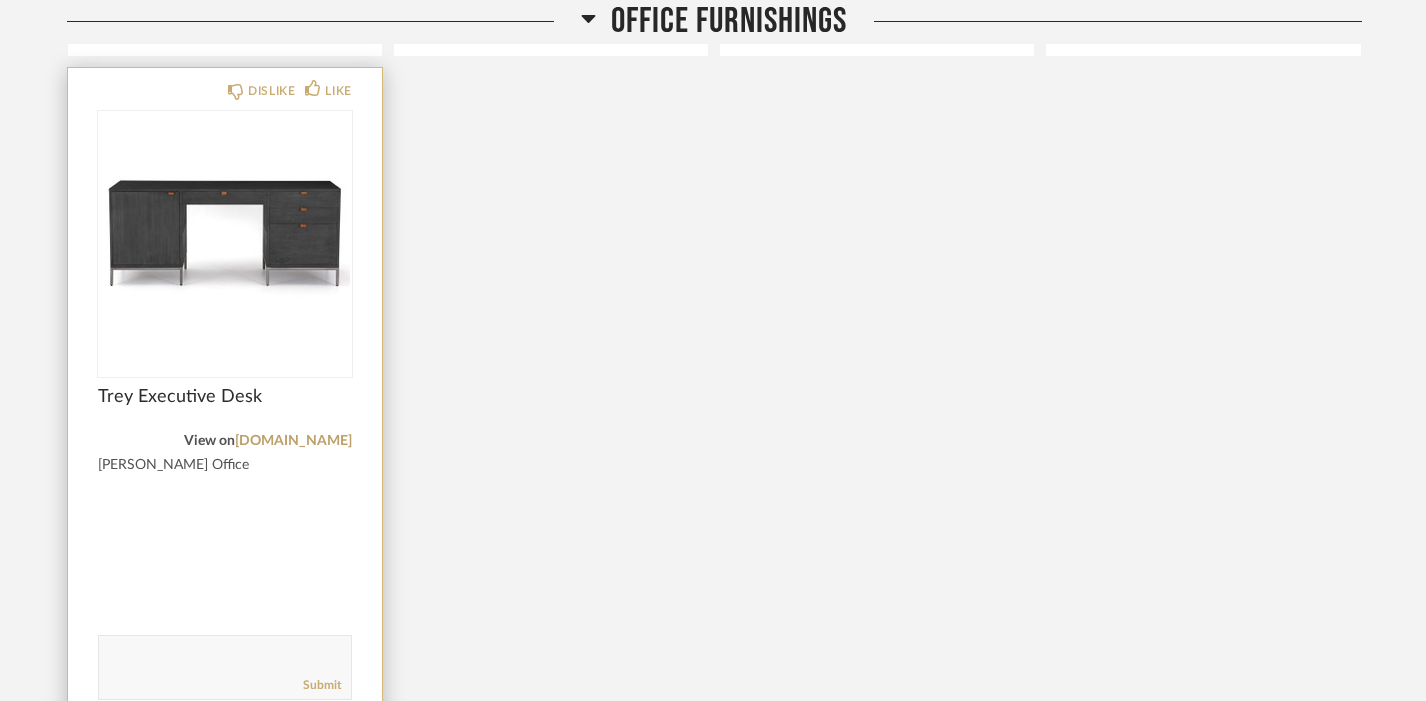 click on "View on  fourhands.com" 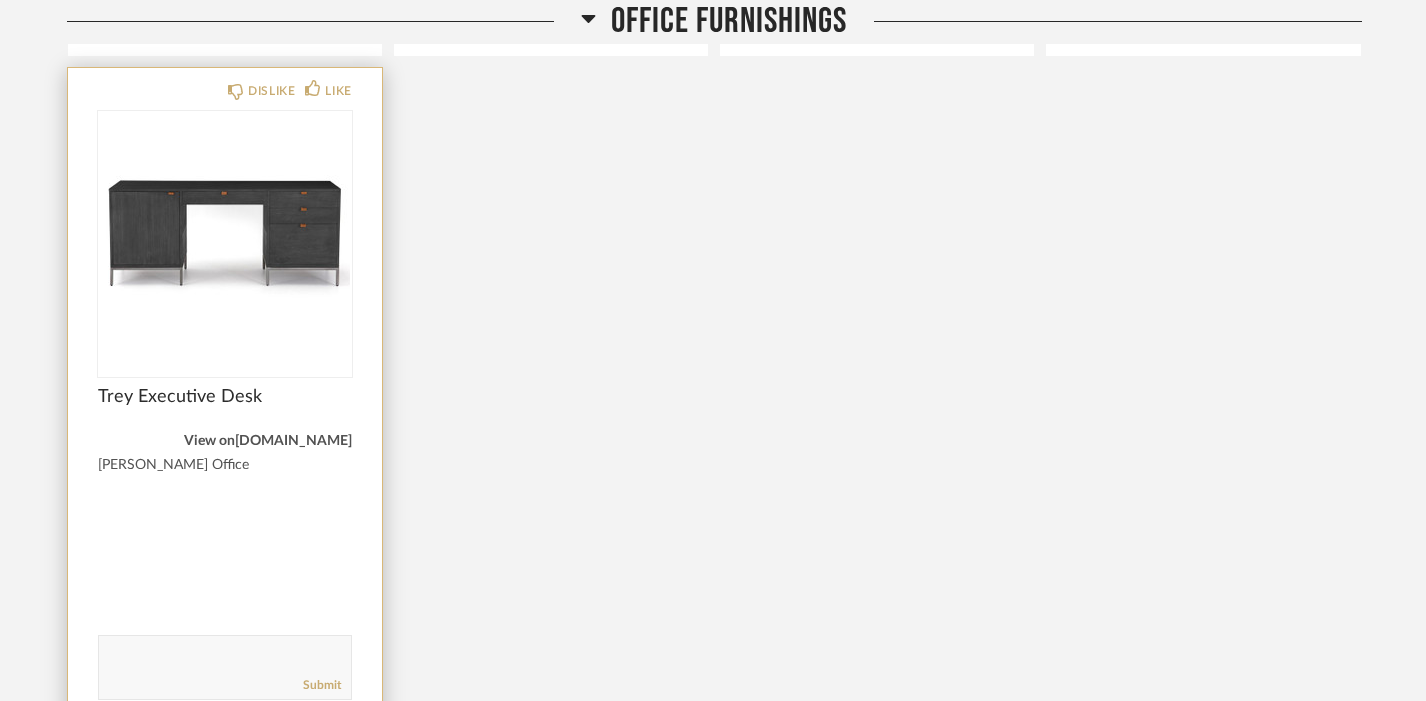 click on "fourhands.com" 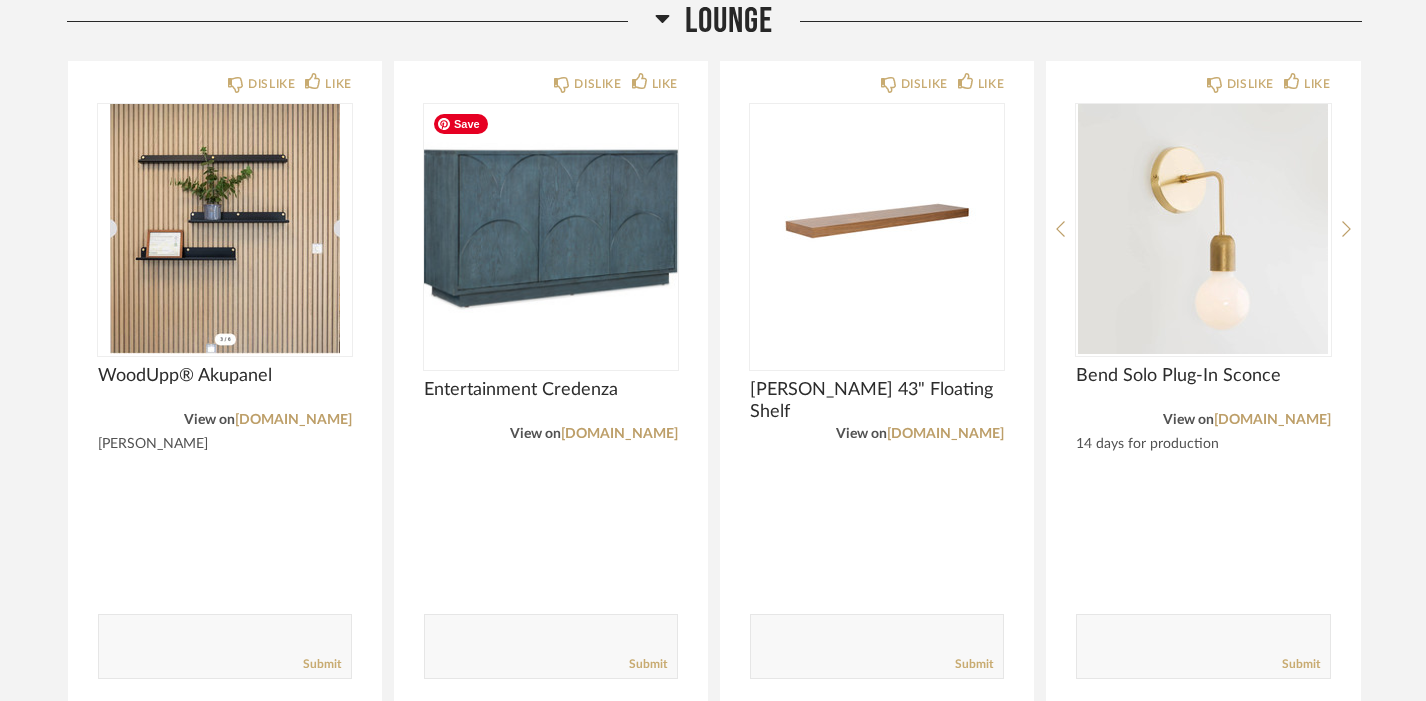 scroll, scrollTop: 0, scrollLeft: 0, axis: both 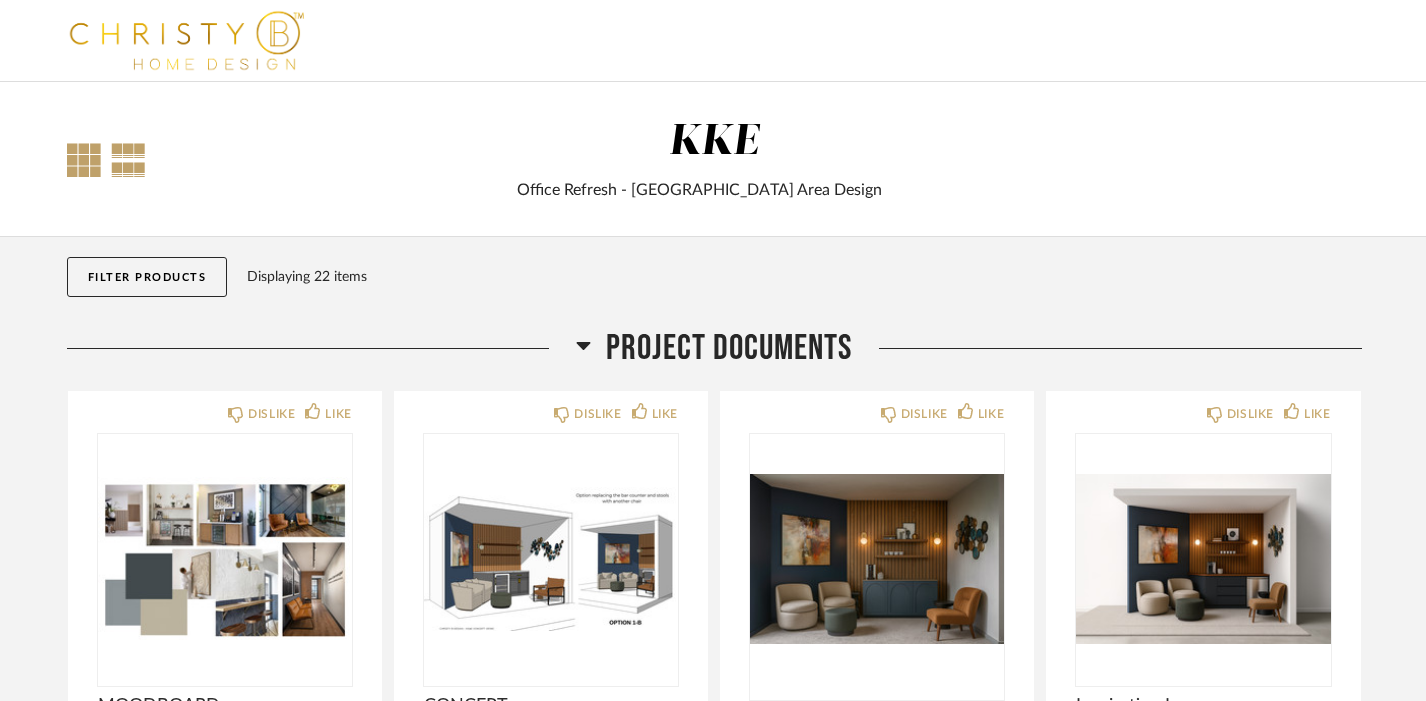 click 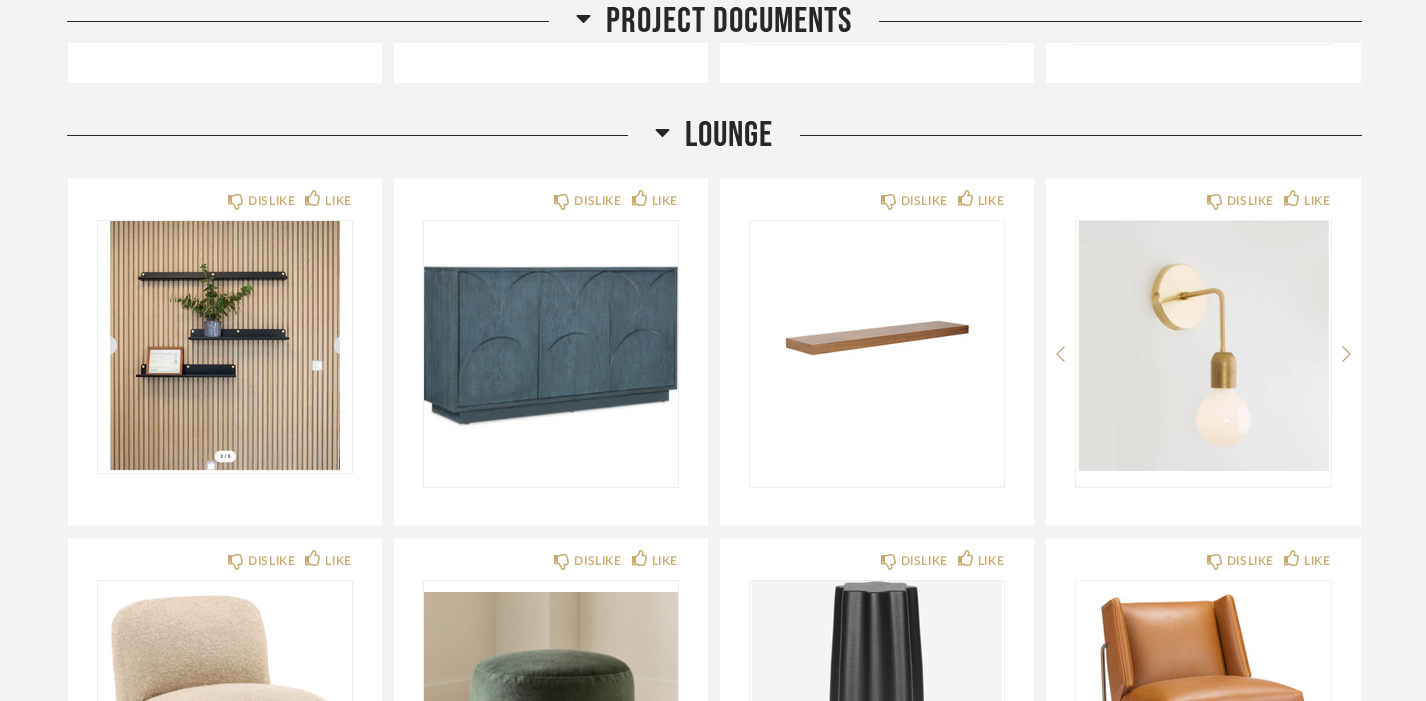 scroll, scrollTop: 654, scrollLeft: 0, axis: vertical 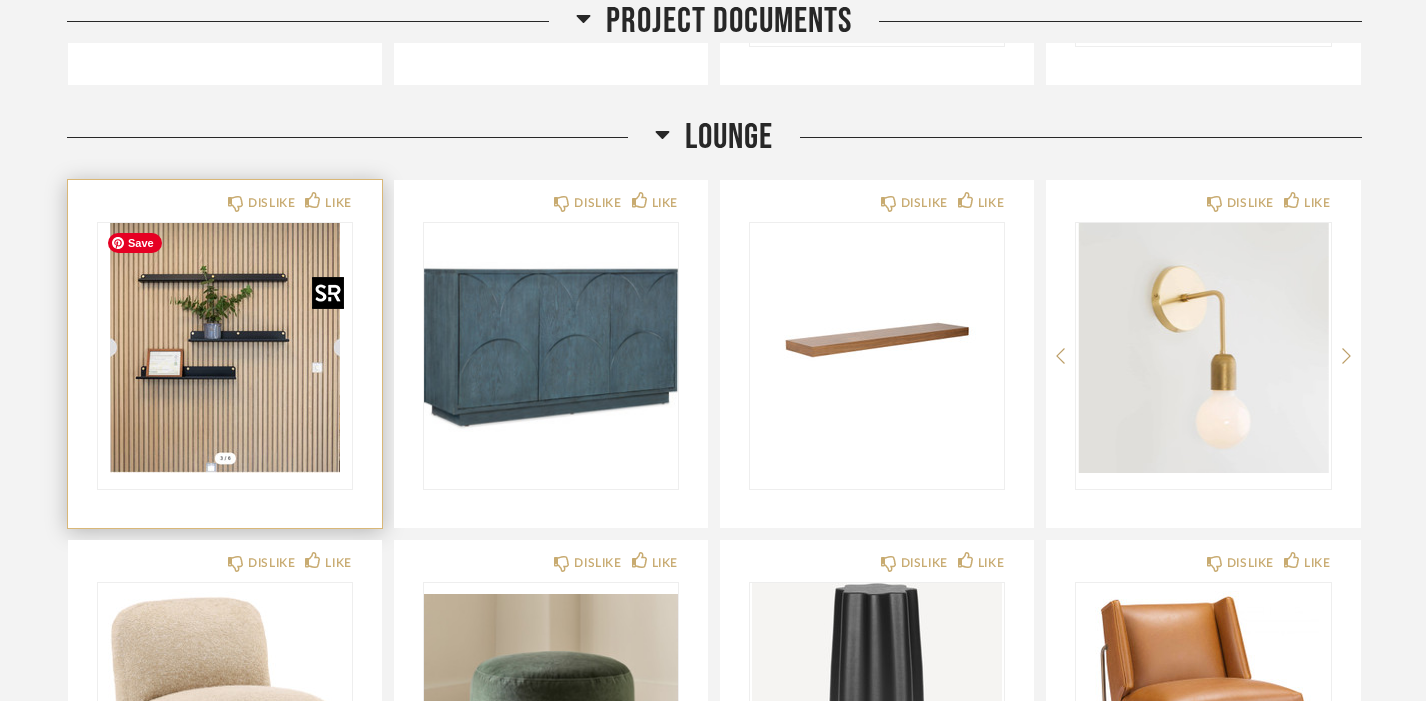 click at bounding box center (225, 348) 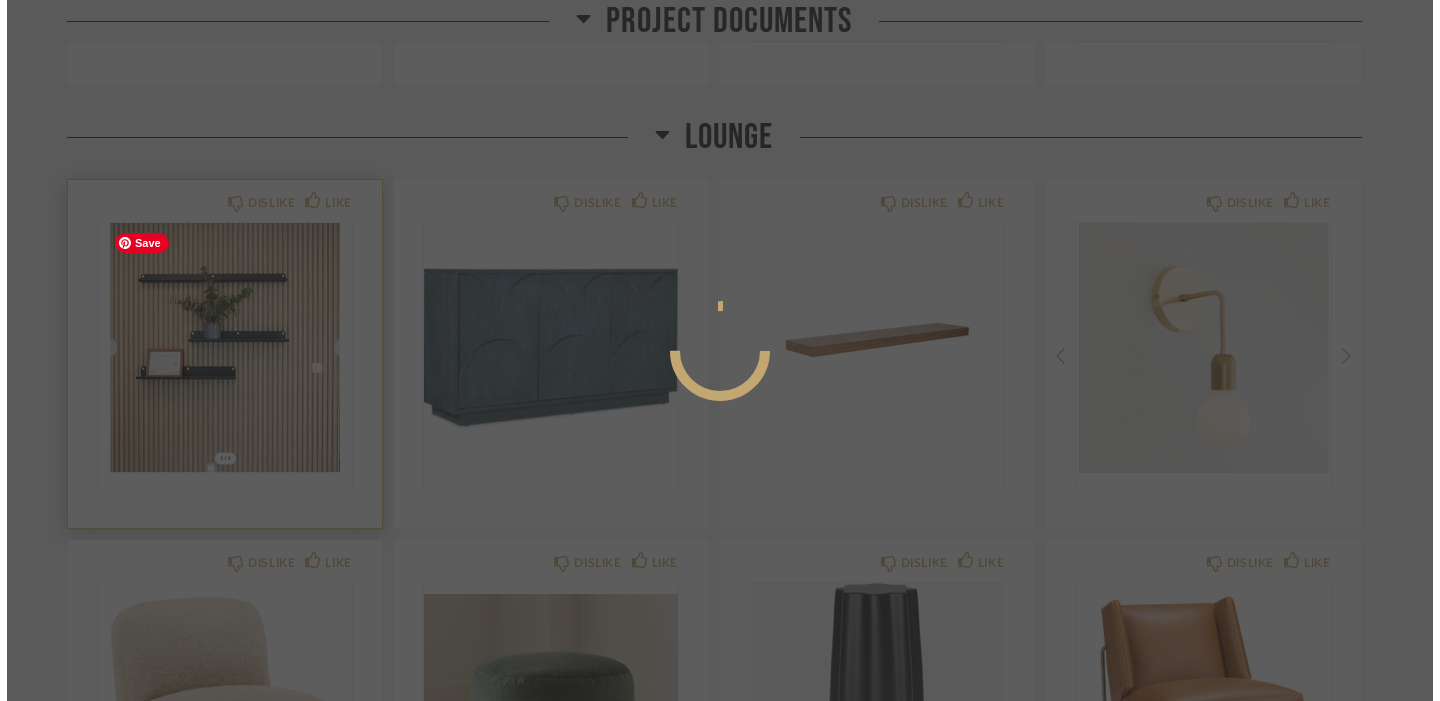 scroll, scrollTop: 0, scrollLeft: 0, axis: both 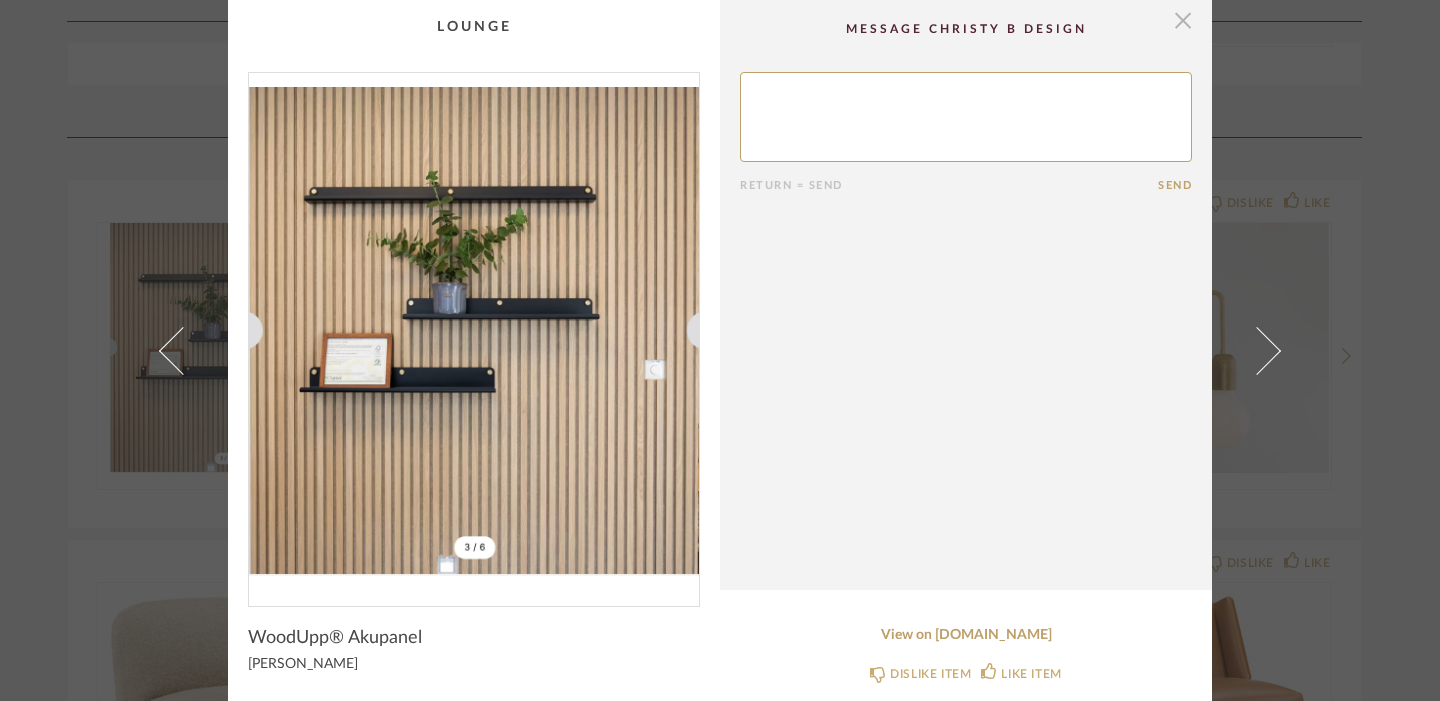 click at bounding box center [1183, 20] 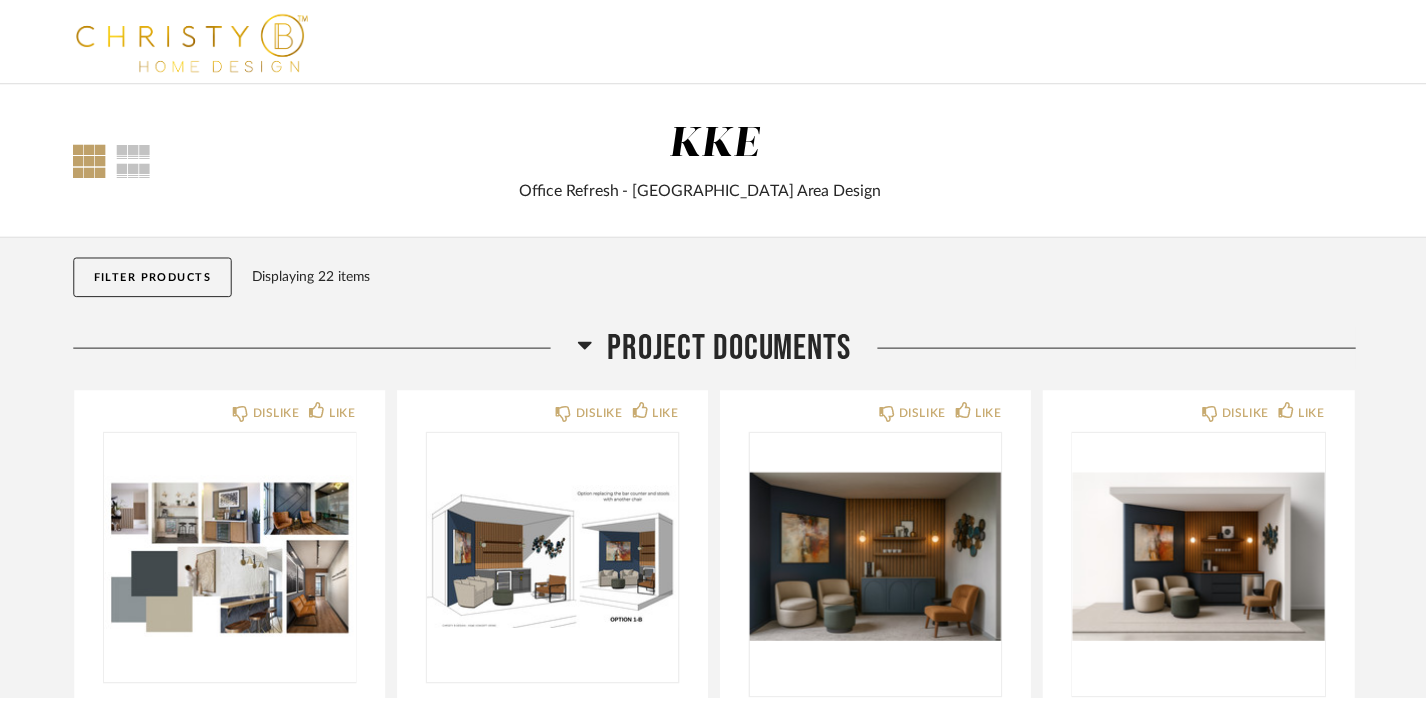 scroll, scrollTop: 654, scrollLeft: 0, axis: vertical 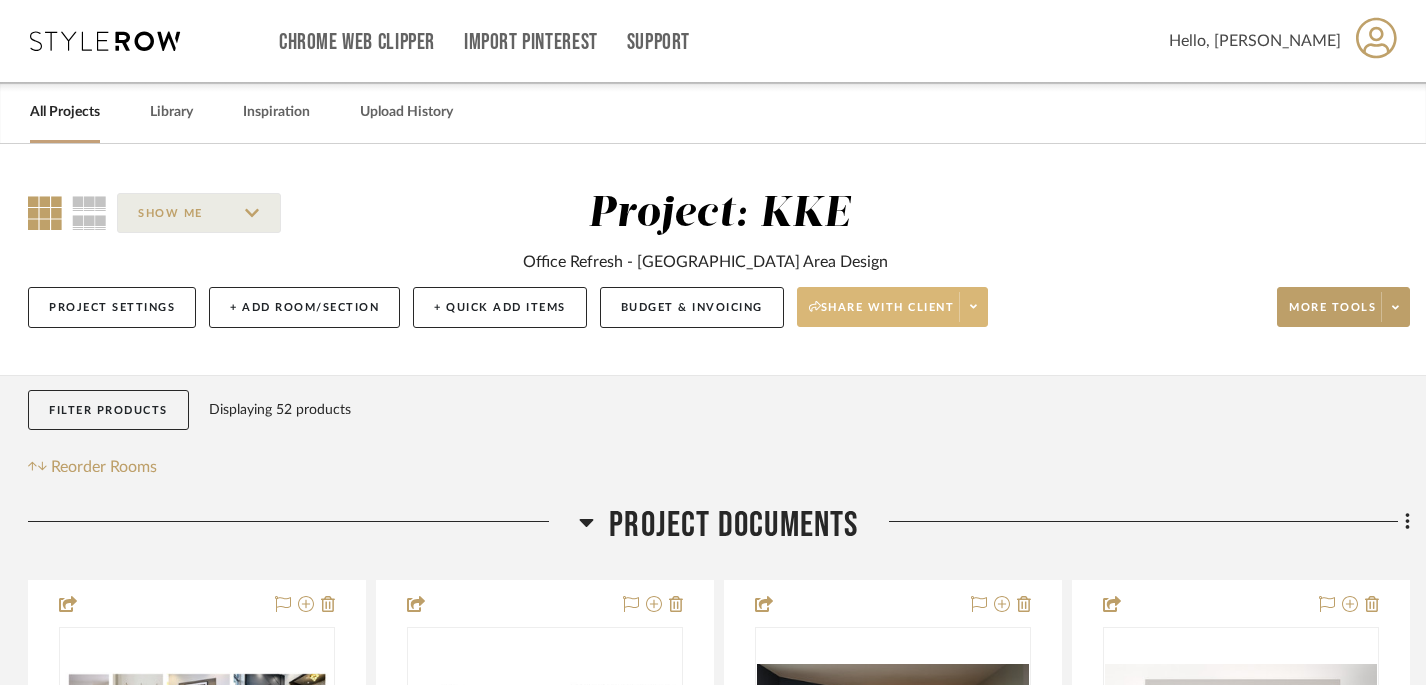 click 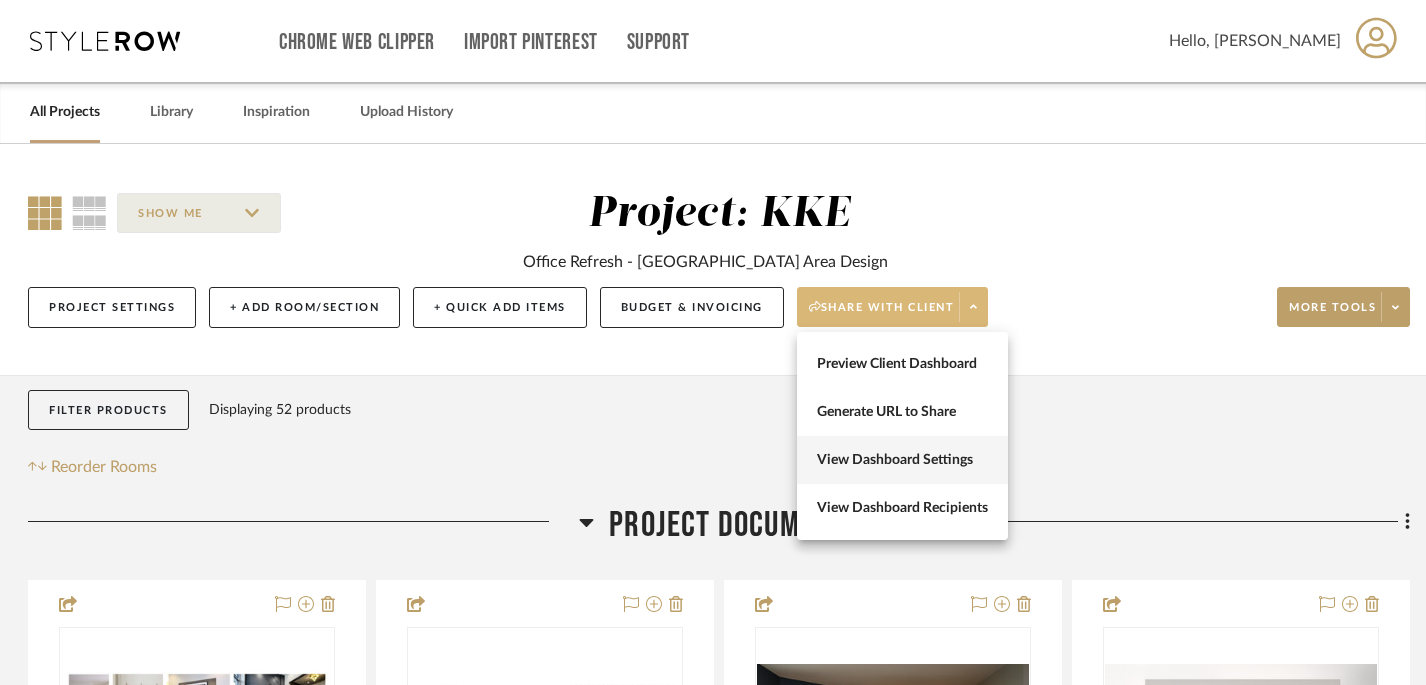 click on "View Dashboard Settings" at bounding box center (902, 460) 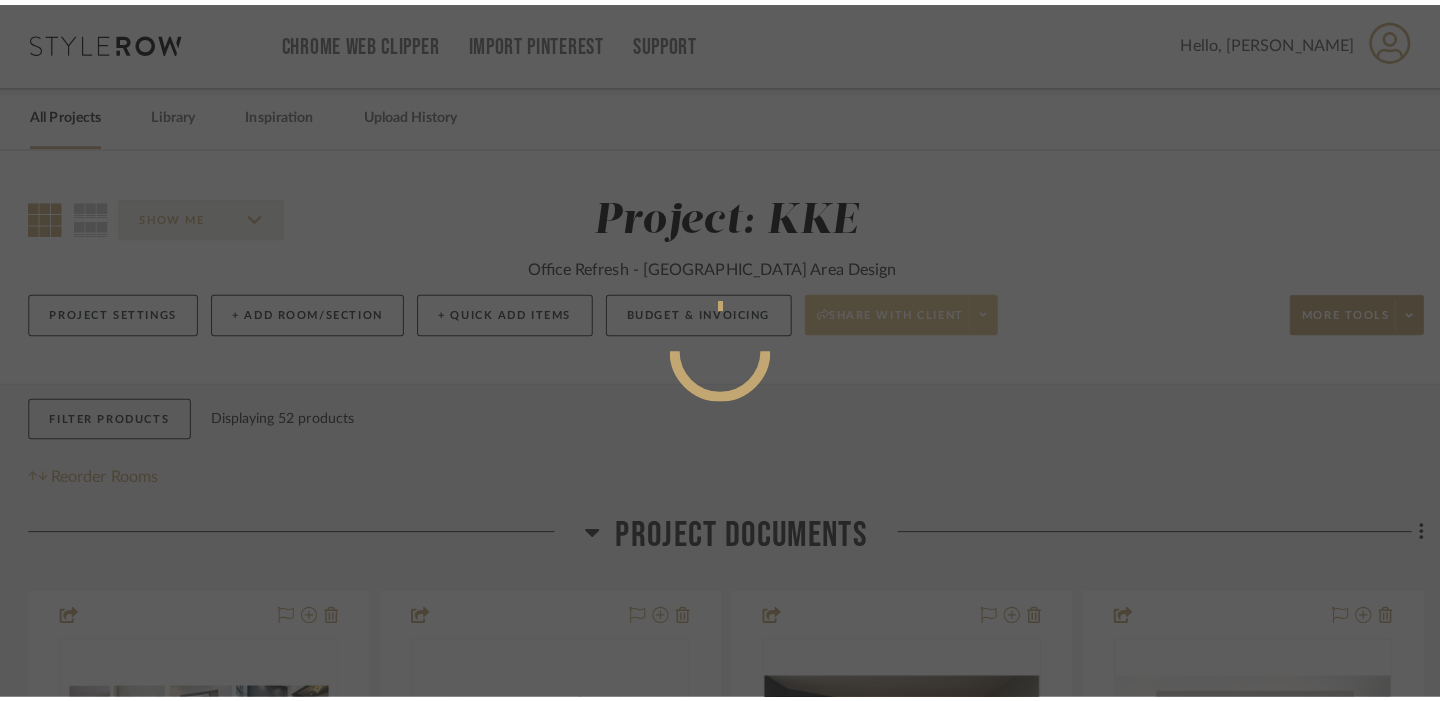 scroll, scrollTop: 0, scrollLeft: 0, axis: both 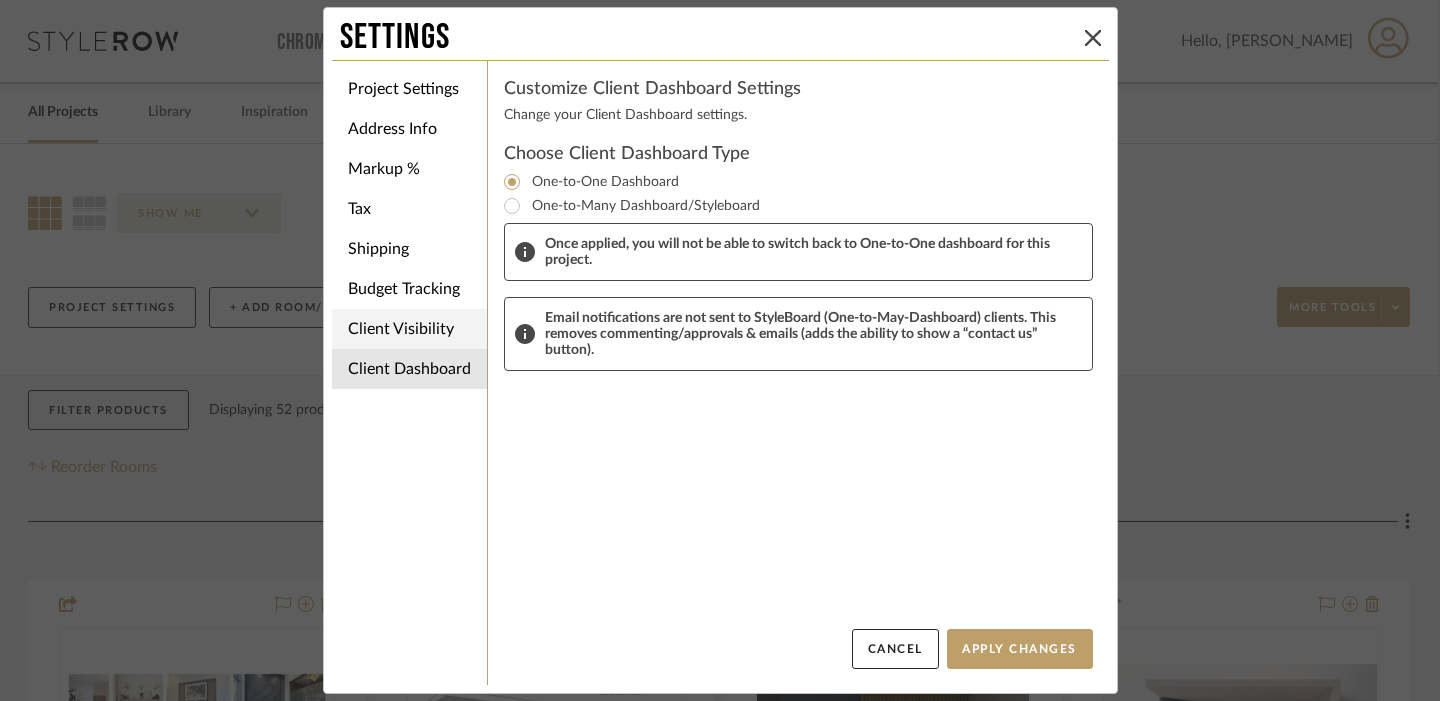 click on "Client Visibility" at bounding box center (409, 329) 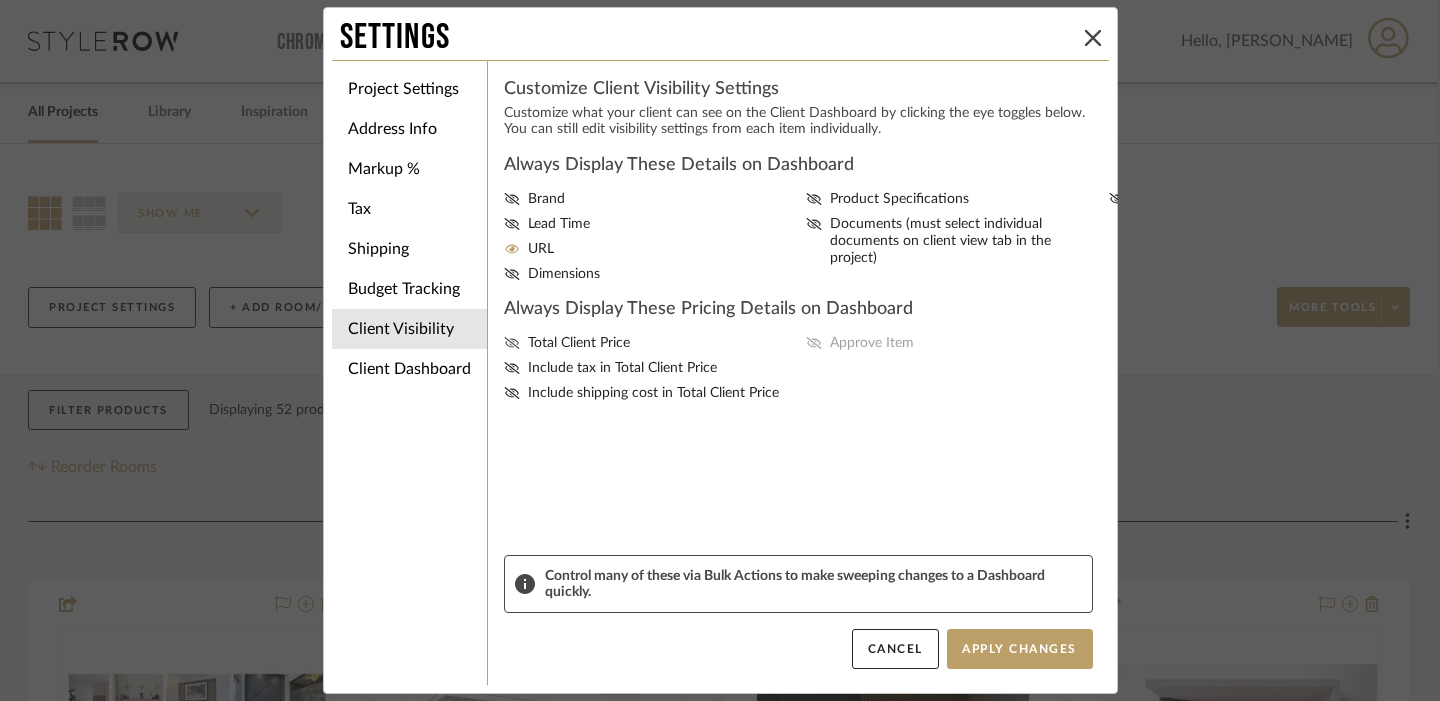 click 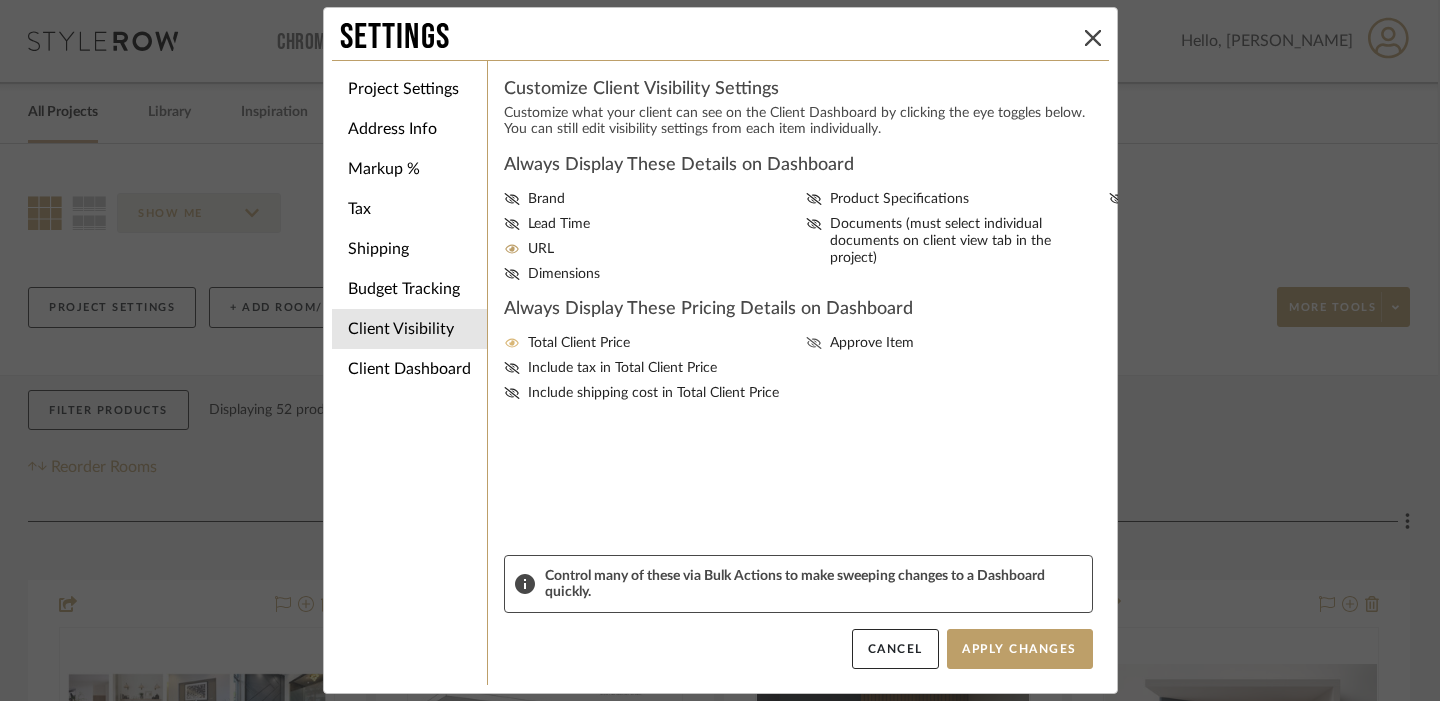 click 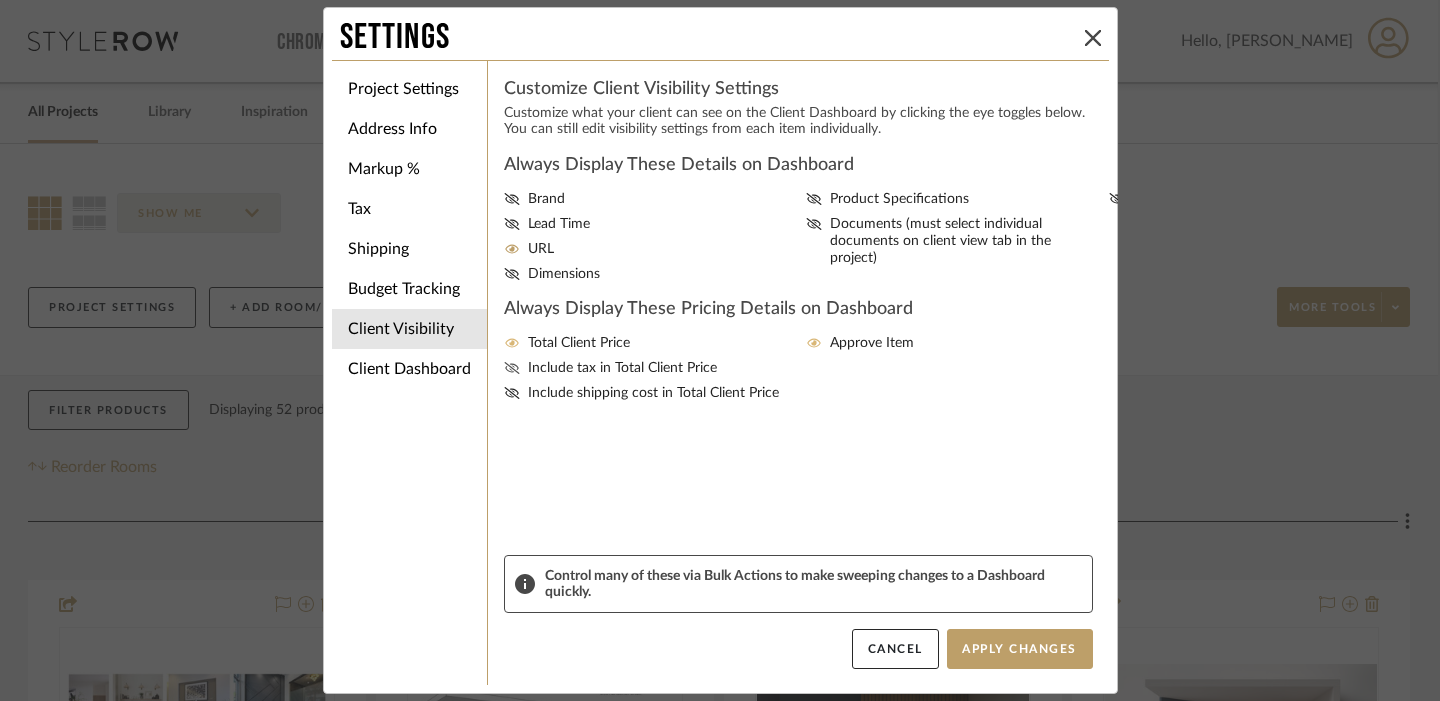 click 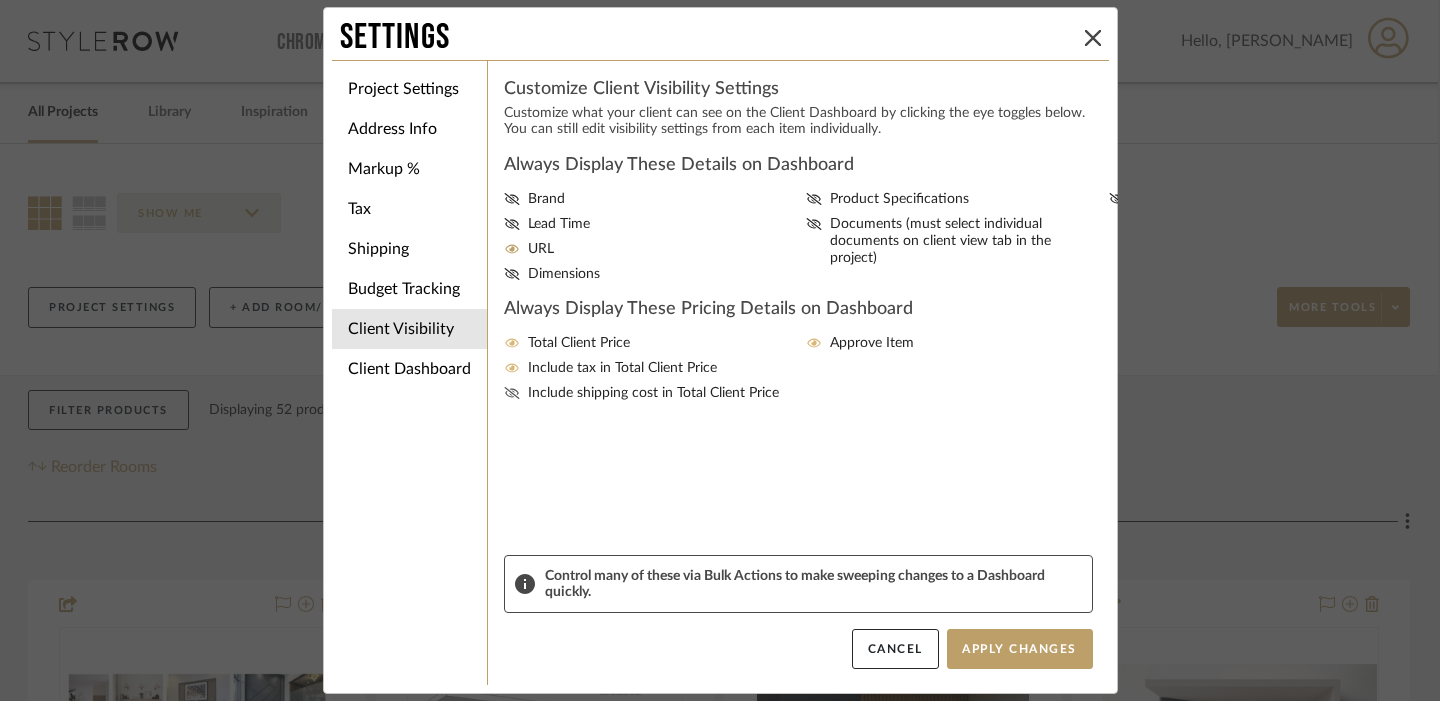 click 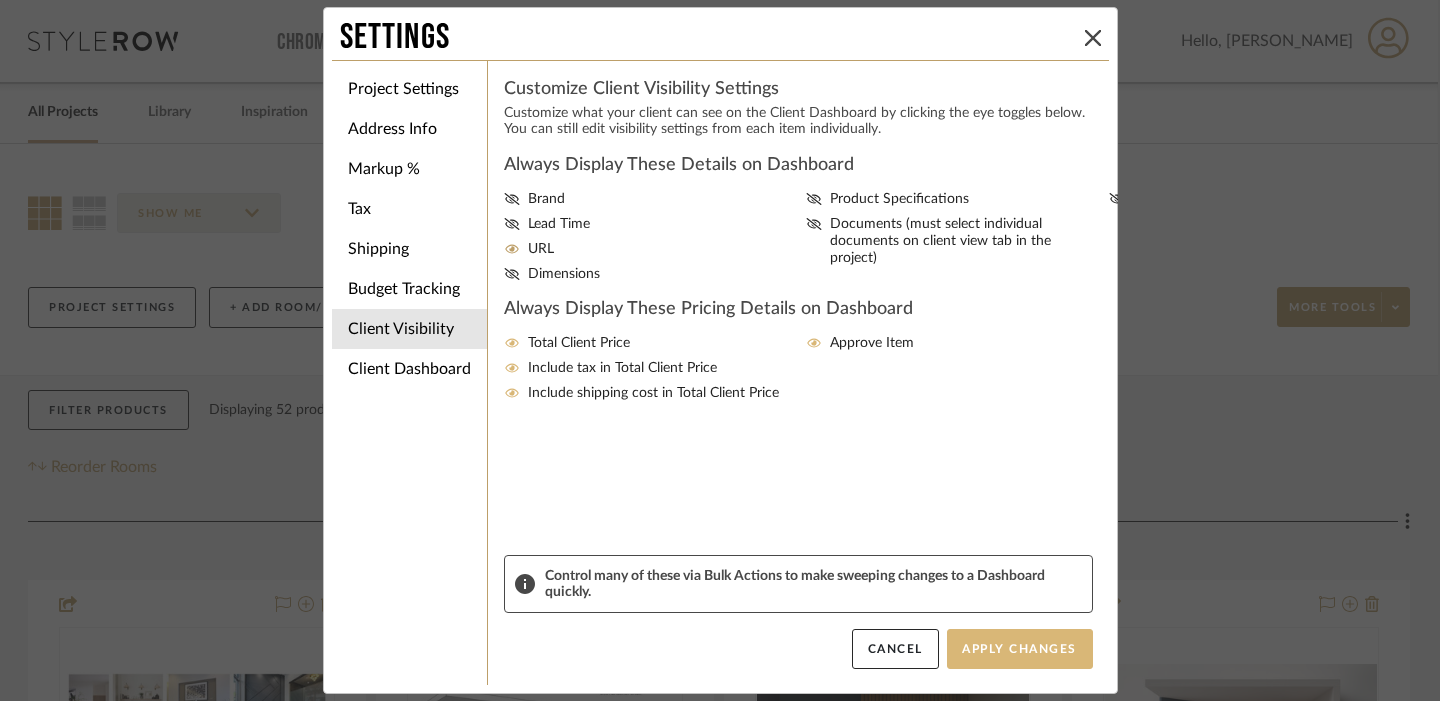click on "Apply Changes" at bounding box center (1020, 649) 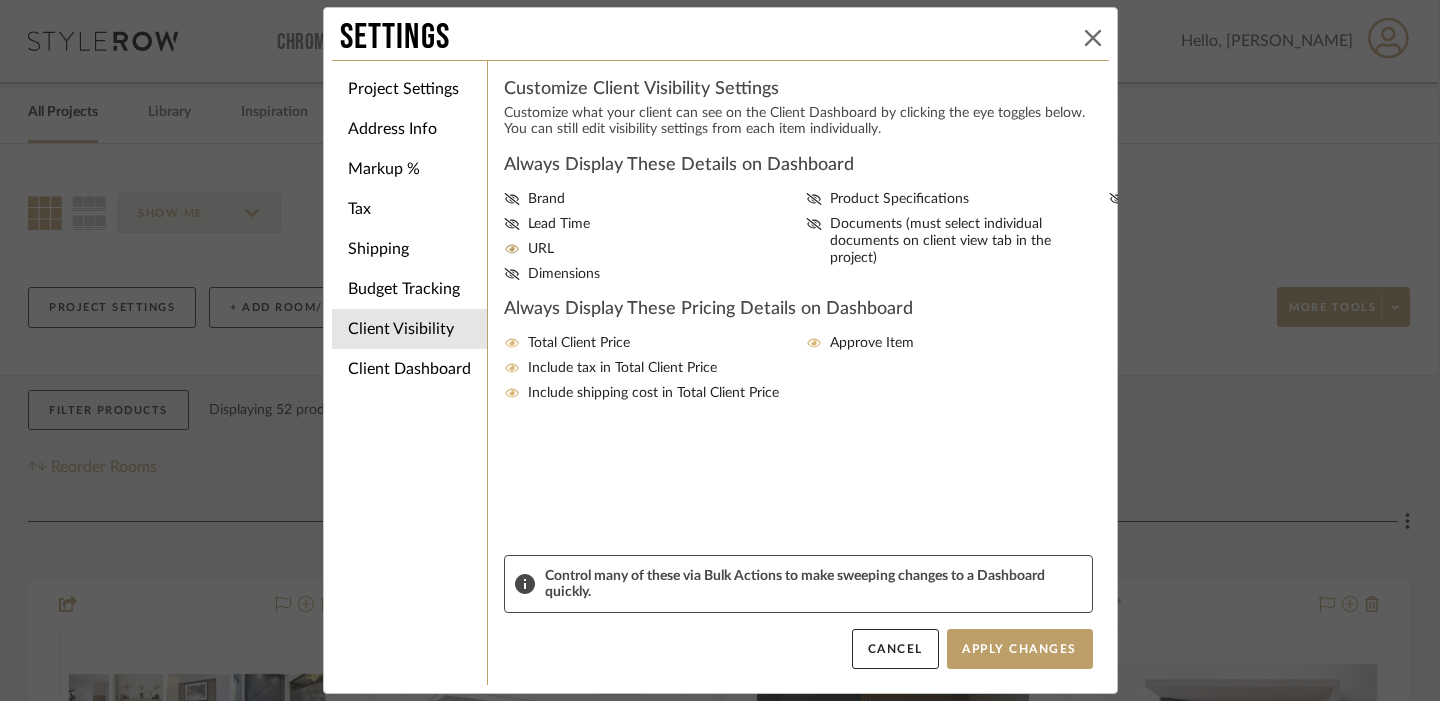 click 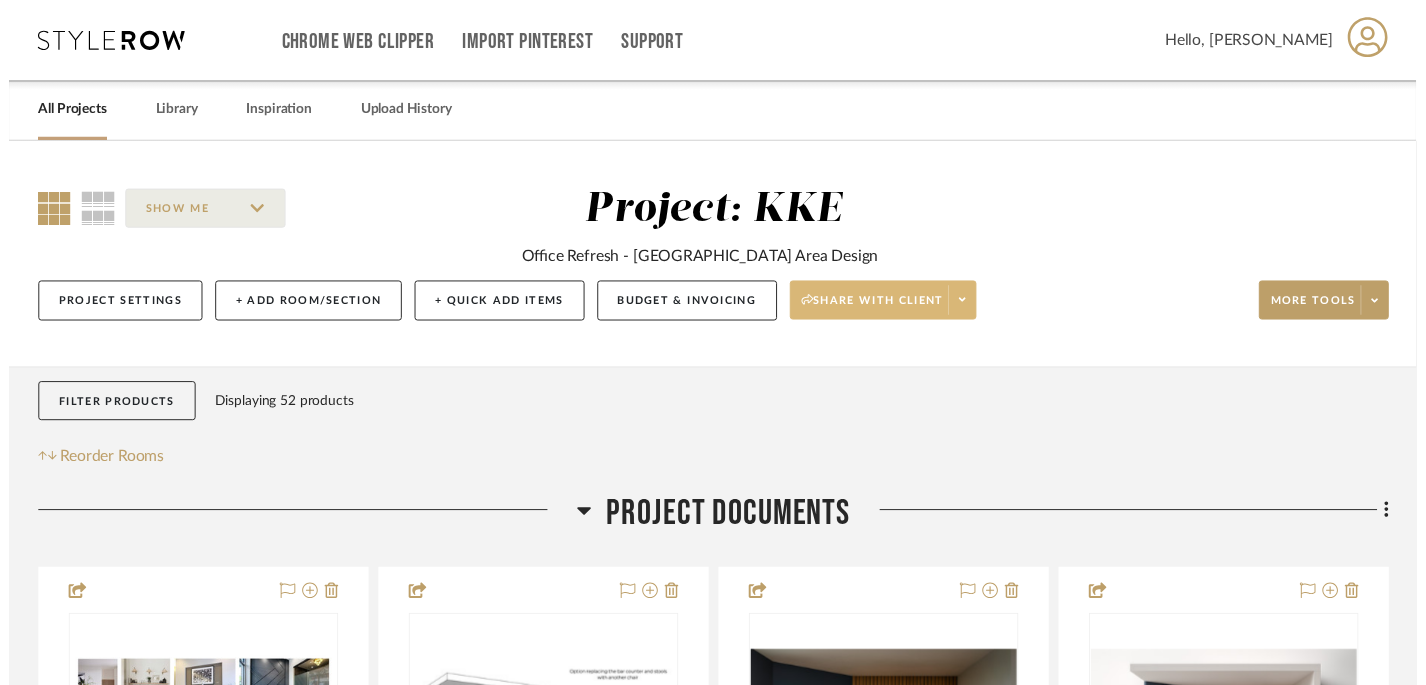 scroll, scrollTop: 0, scrollLeft: 2, axis: horizontal 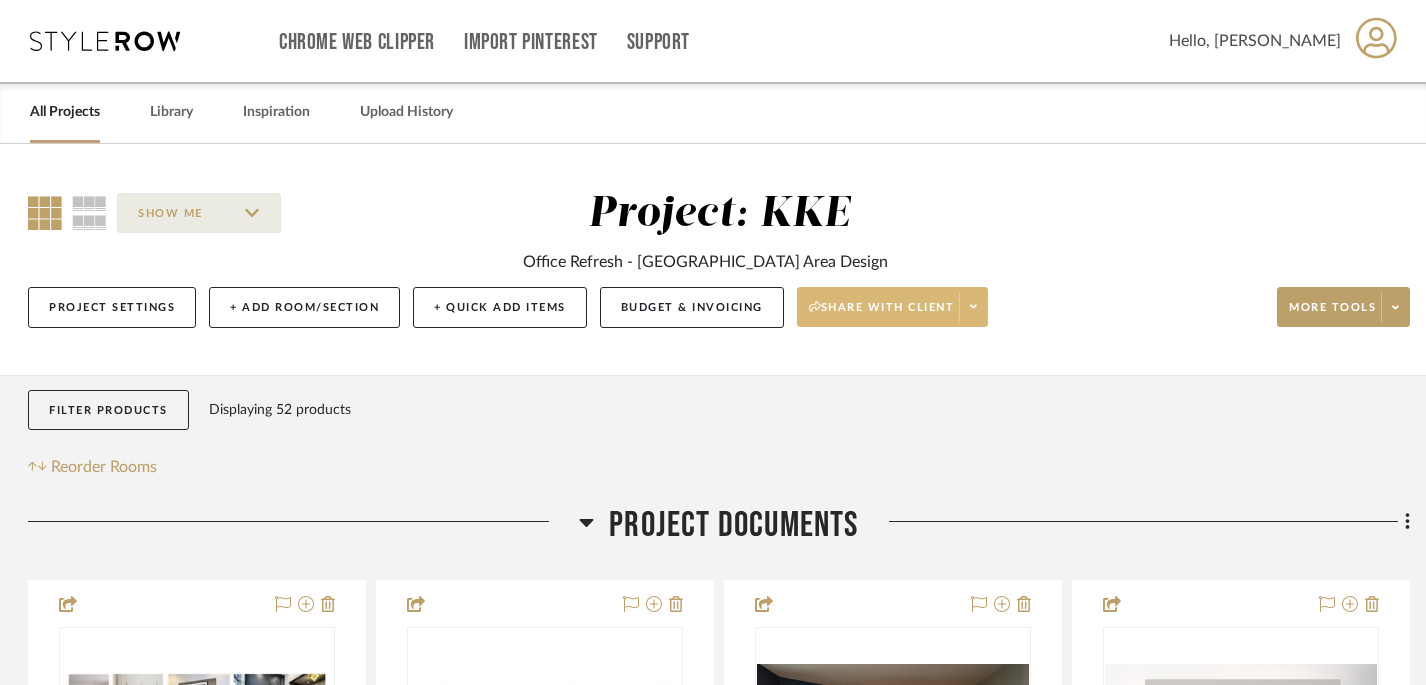 click 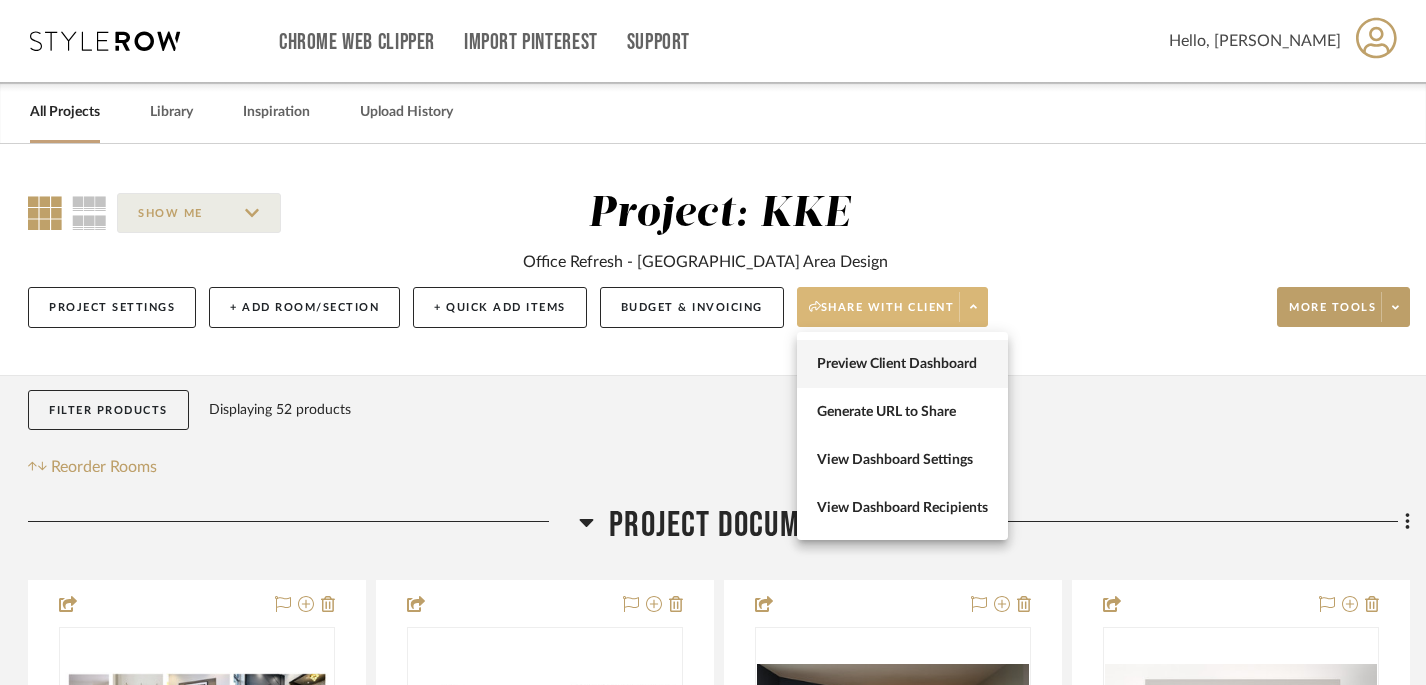 click on "Preview Client Dashboard" at bounding box center [902, 364] 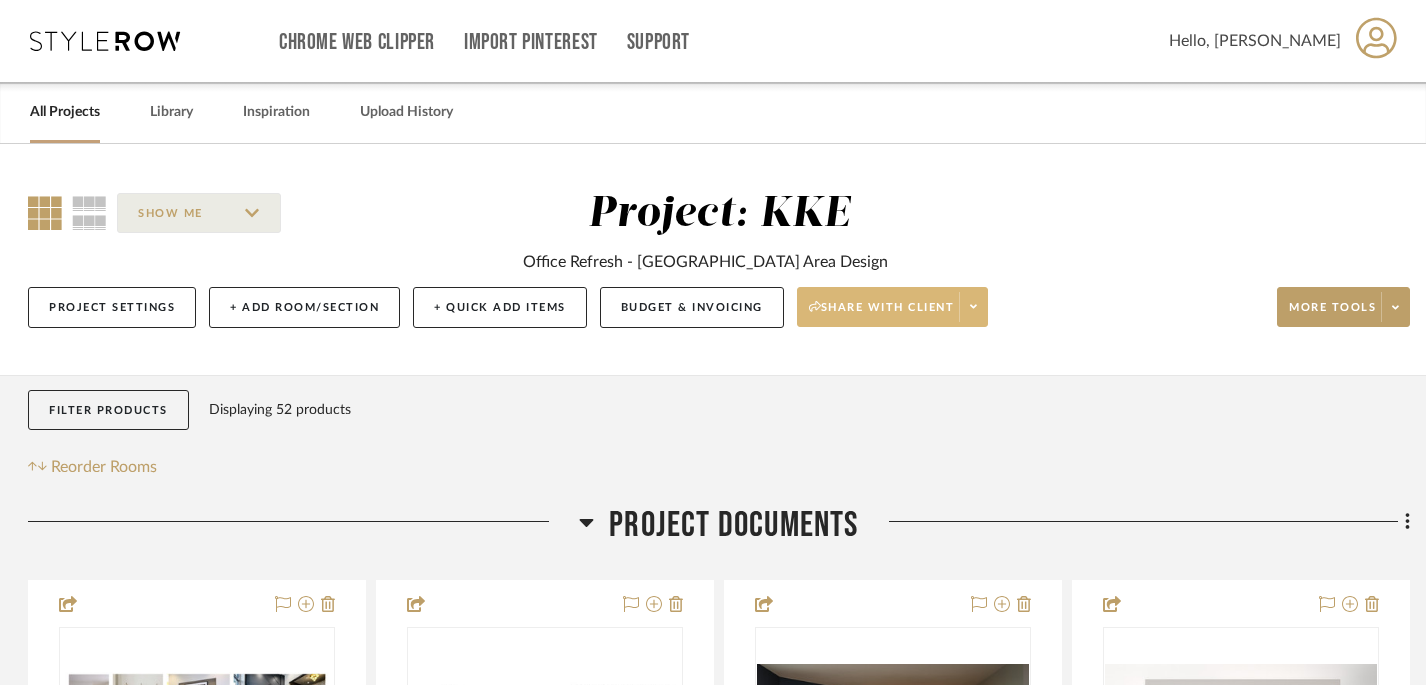 click on "Share with client" 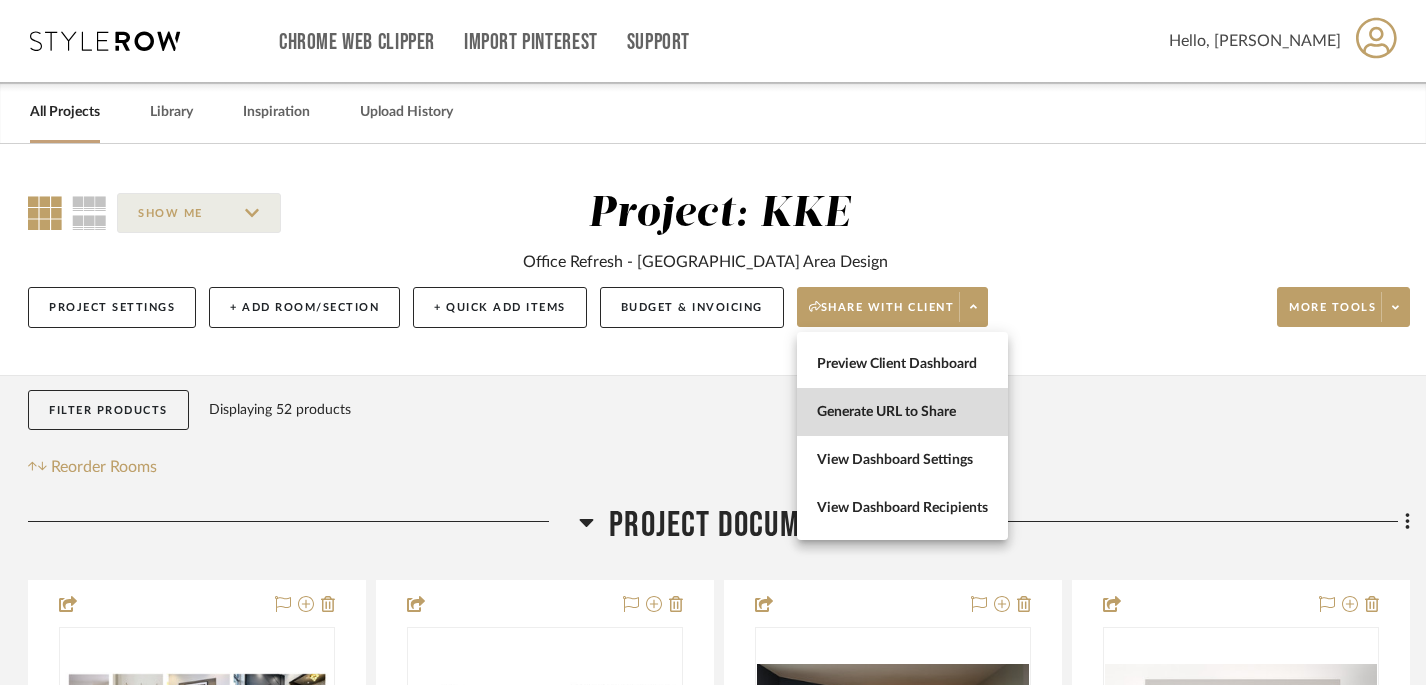 click on "Generate URL to Share" at bounding box center [902, 412] 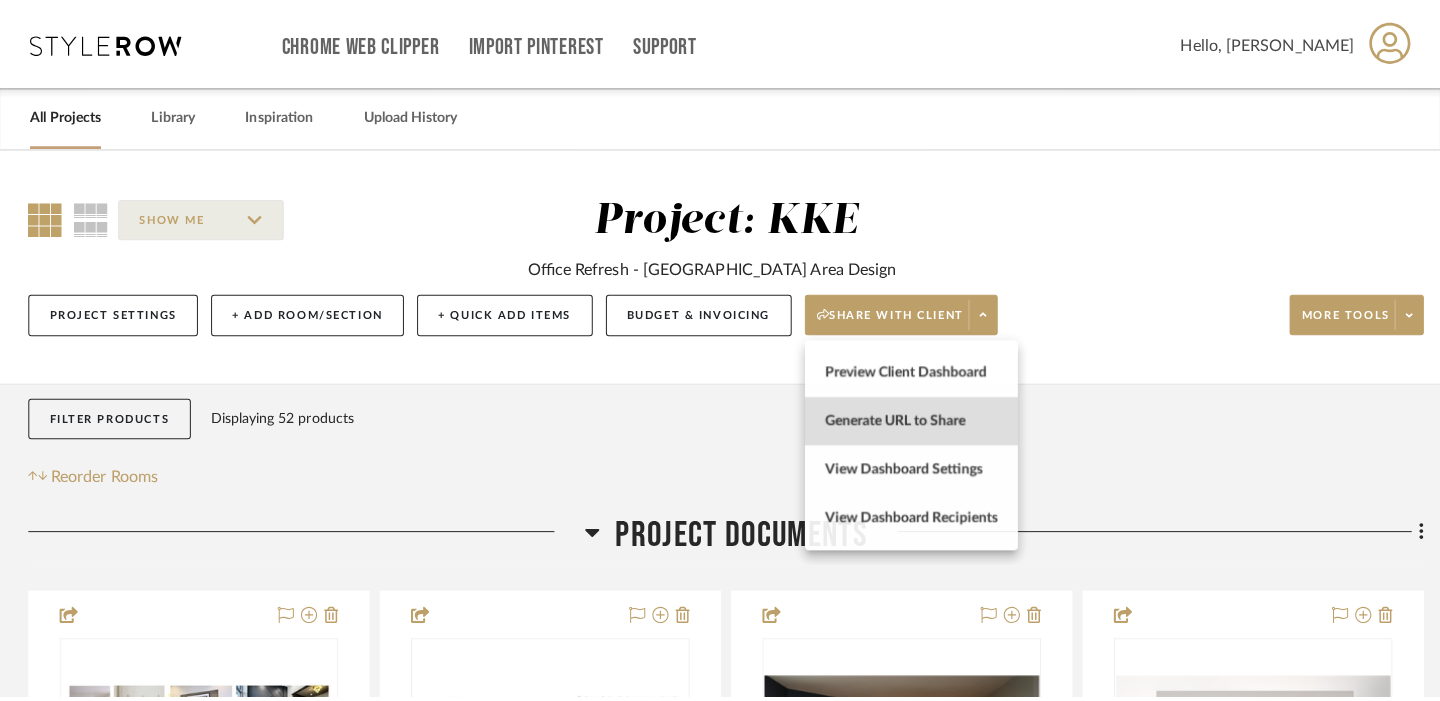 scroll, scrollTop: 0, scrollLeft: 0, axis: both 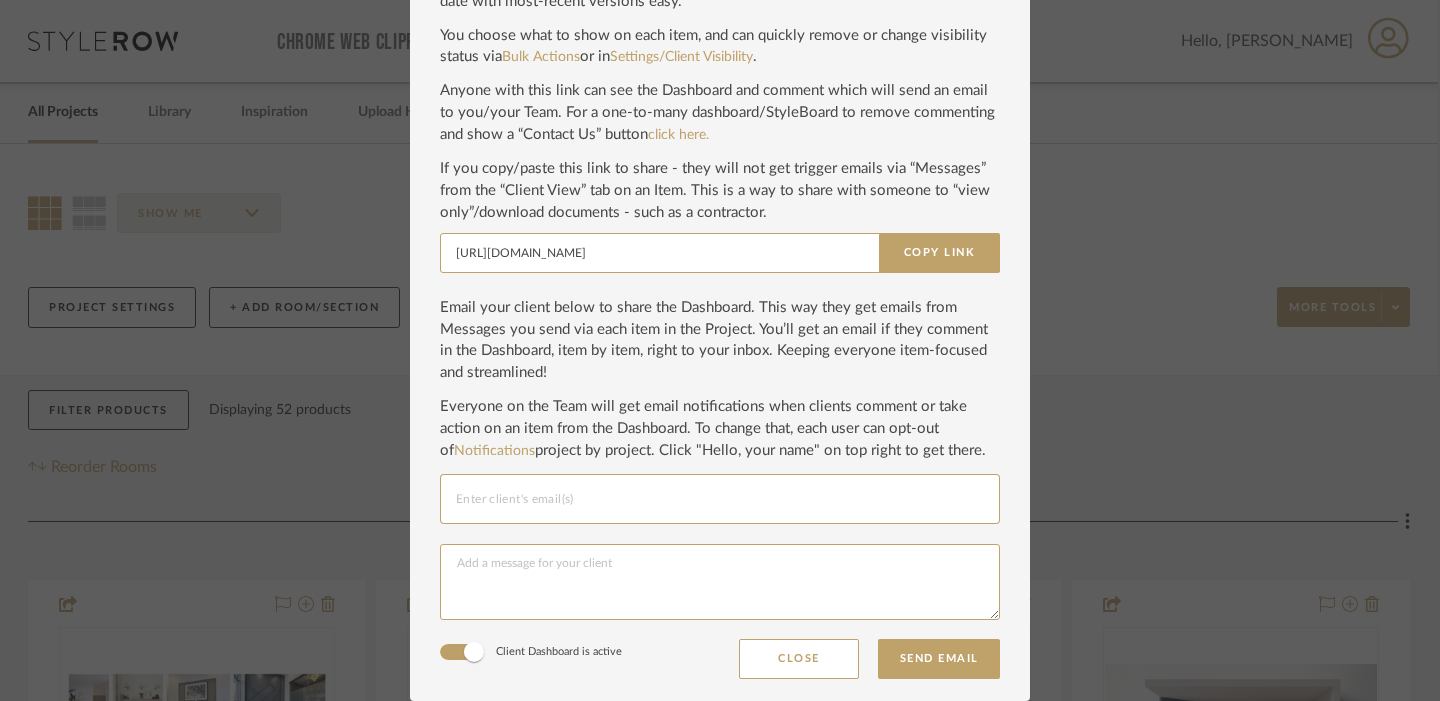 click at bounding box center (720, 499) 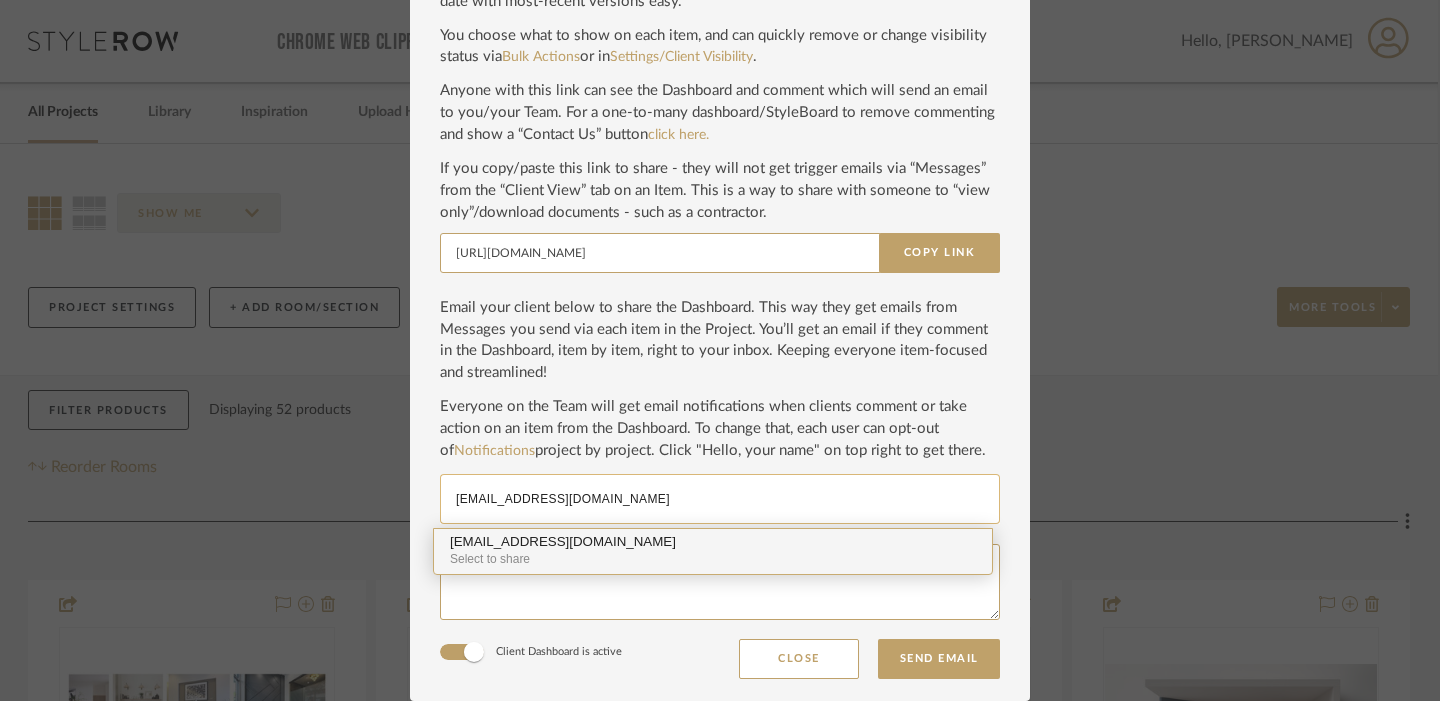 type on "delbaz@kandklaw.com" 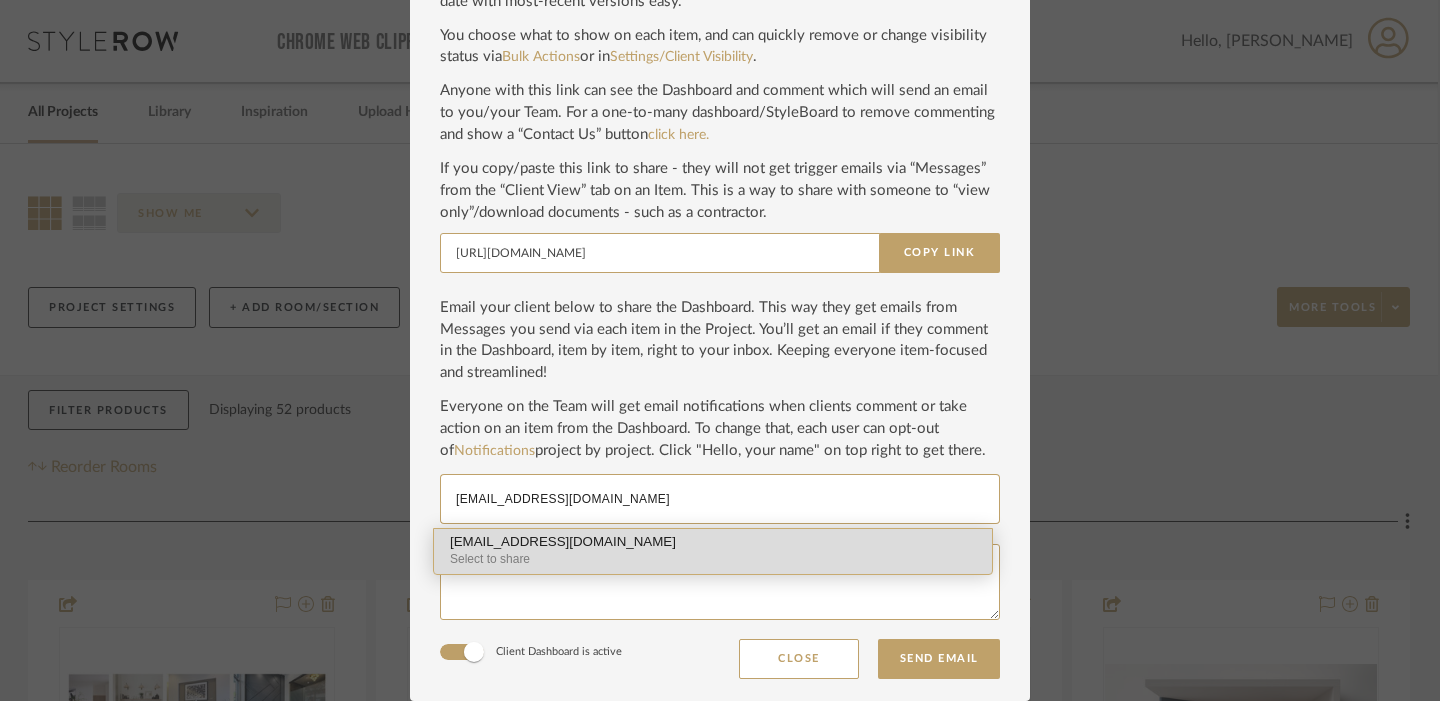 click on "Select to share" at bounding box center [713, 559] 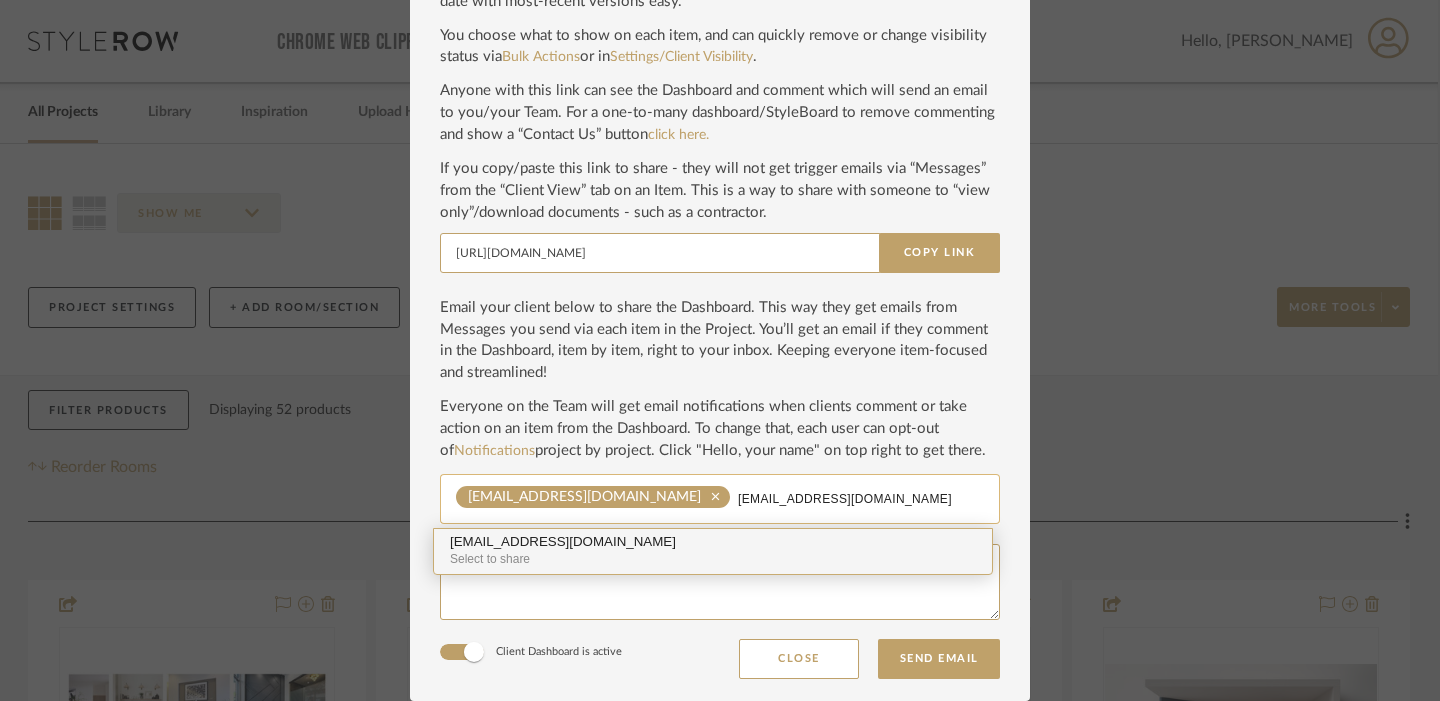 type on "jsibony@kandklaw.com" 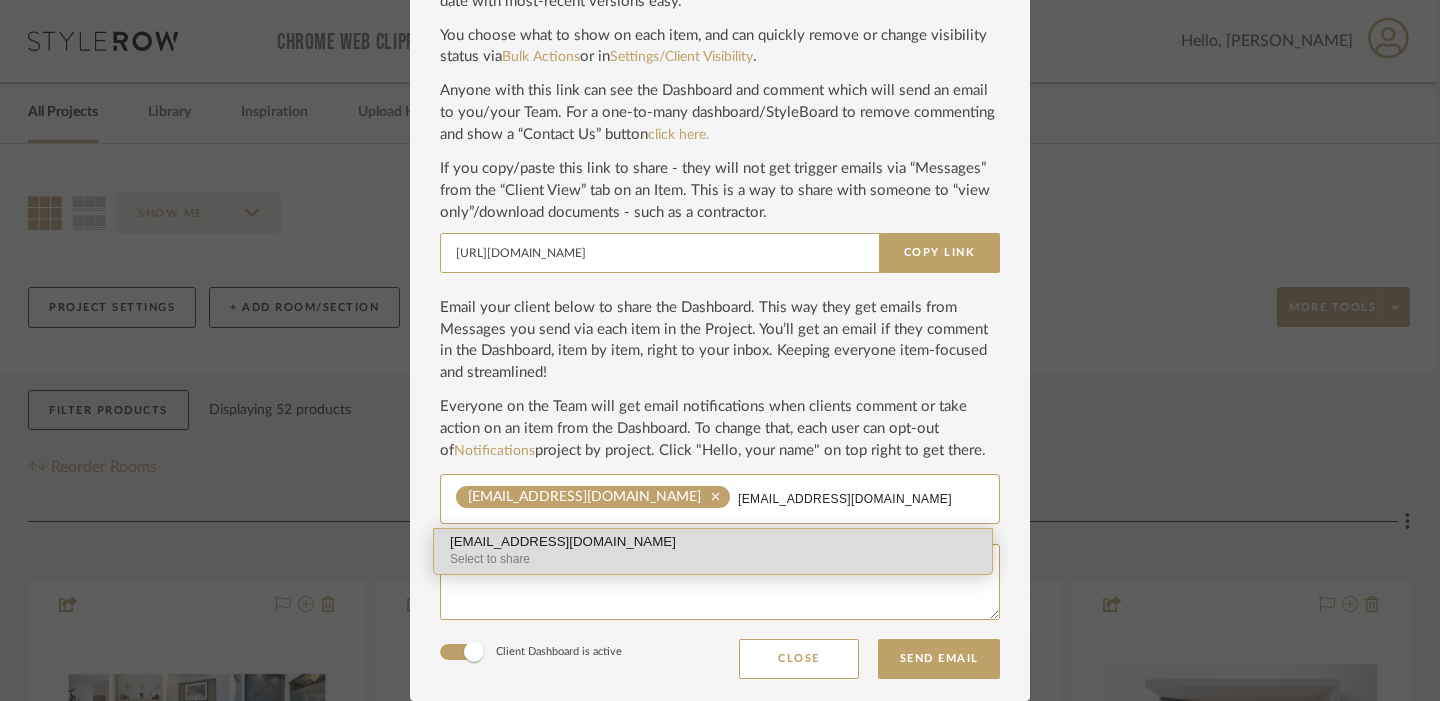 click on "Select to share" at bounding box center (713, 559) 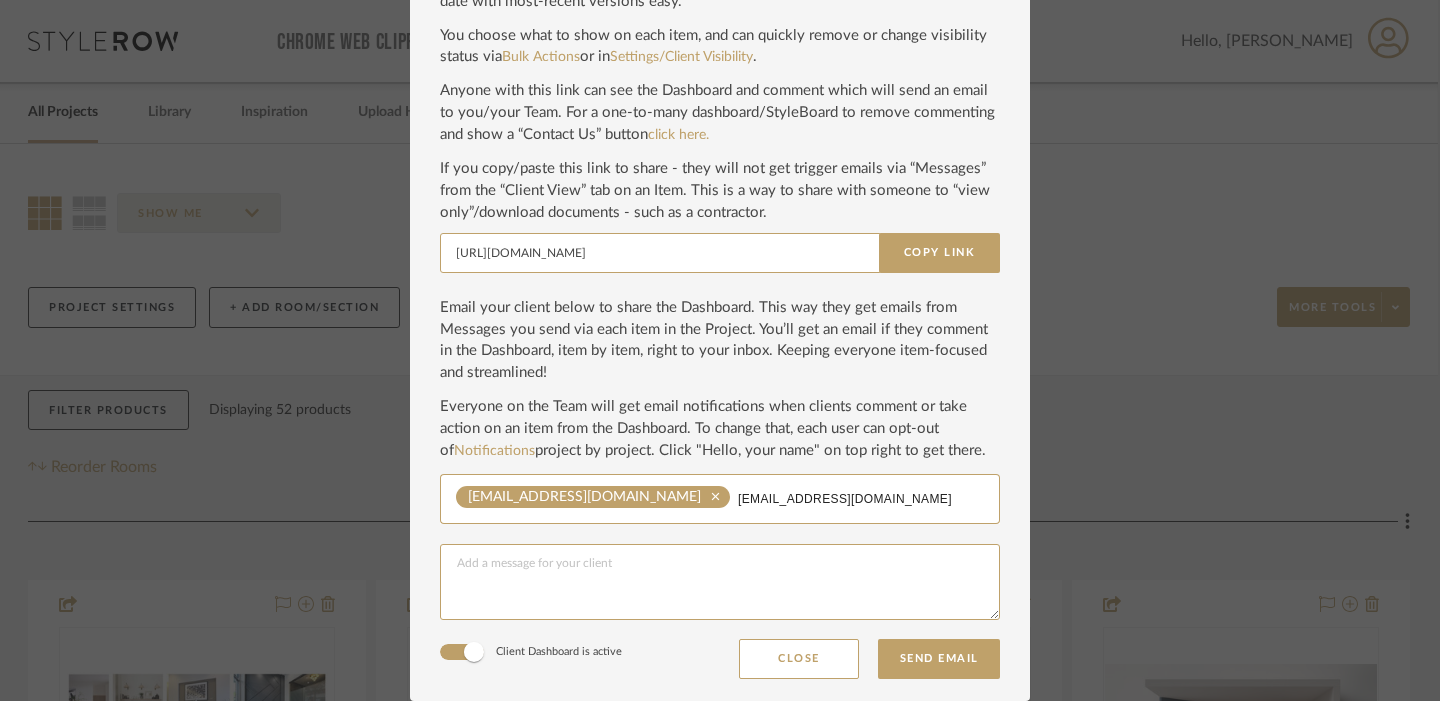 type 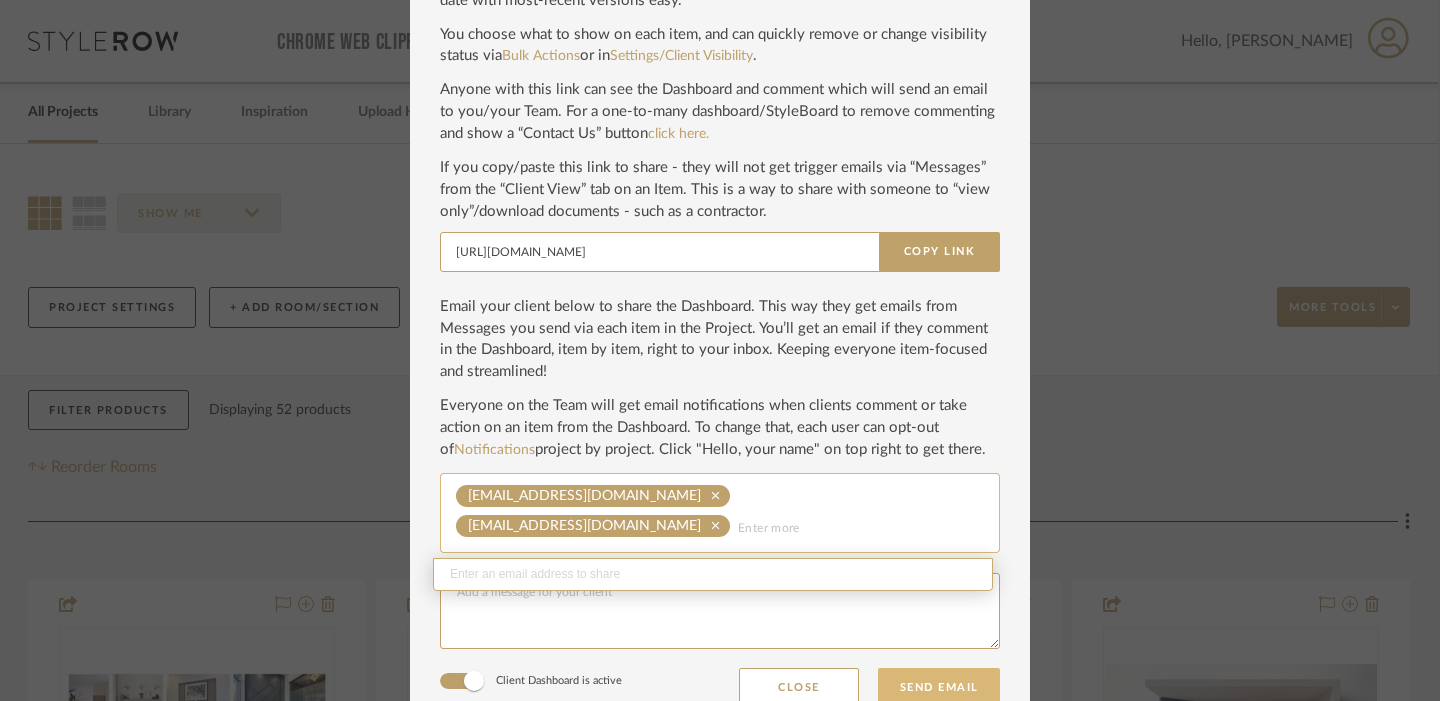 click on "Send Email" at bounding box center [939, 688] 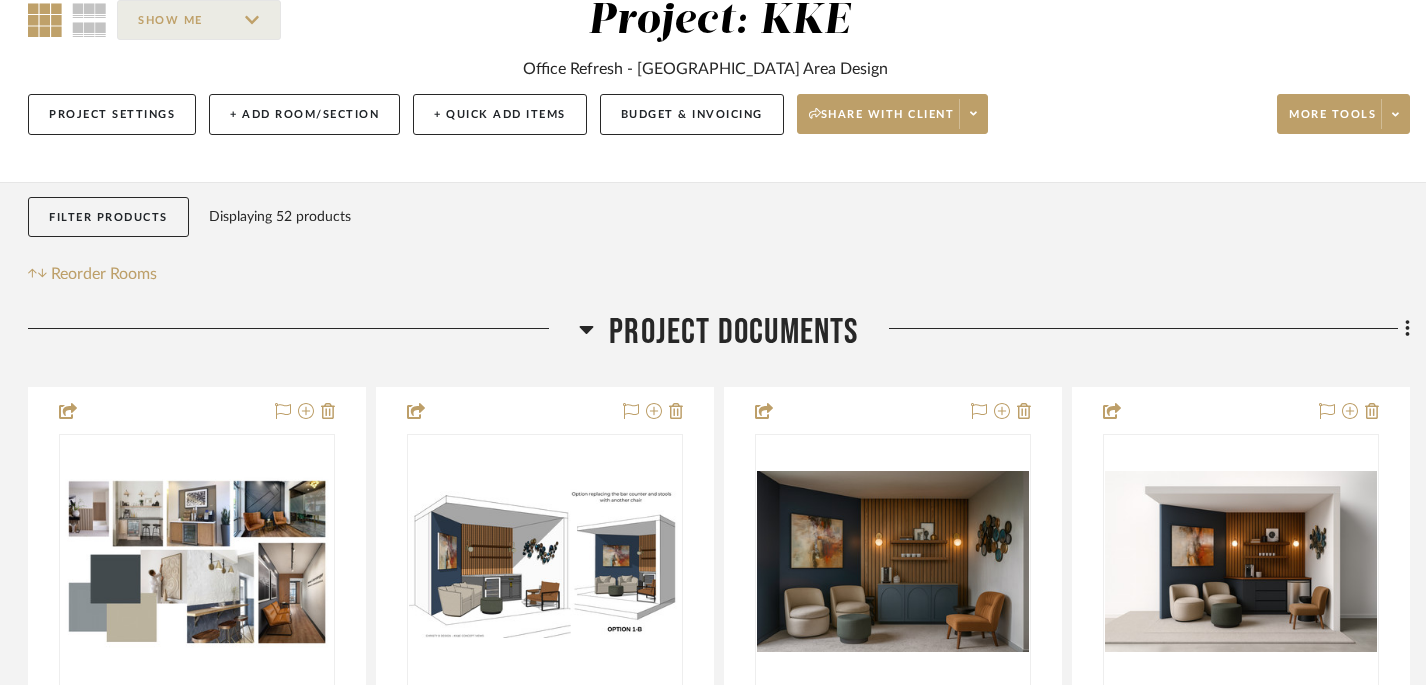 scroll, scrollTop: 172, scrollLeft: 2, axis: both 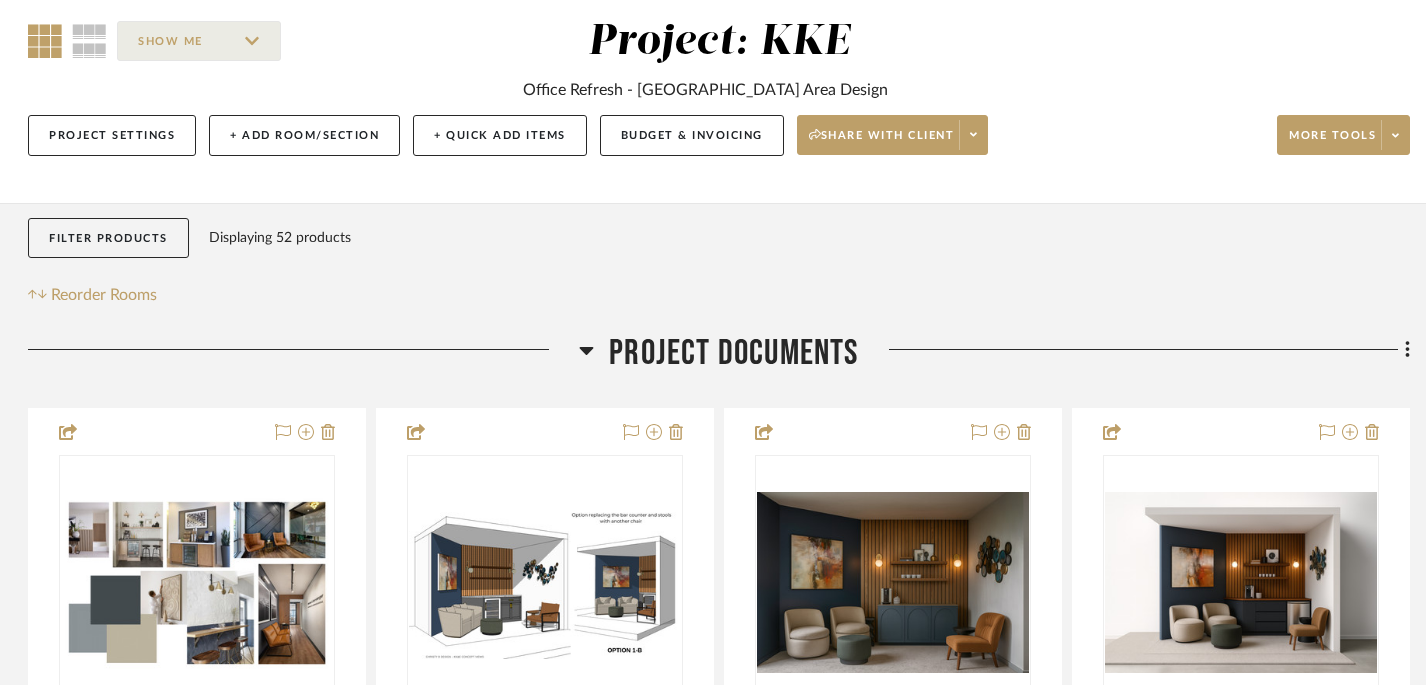 click 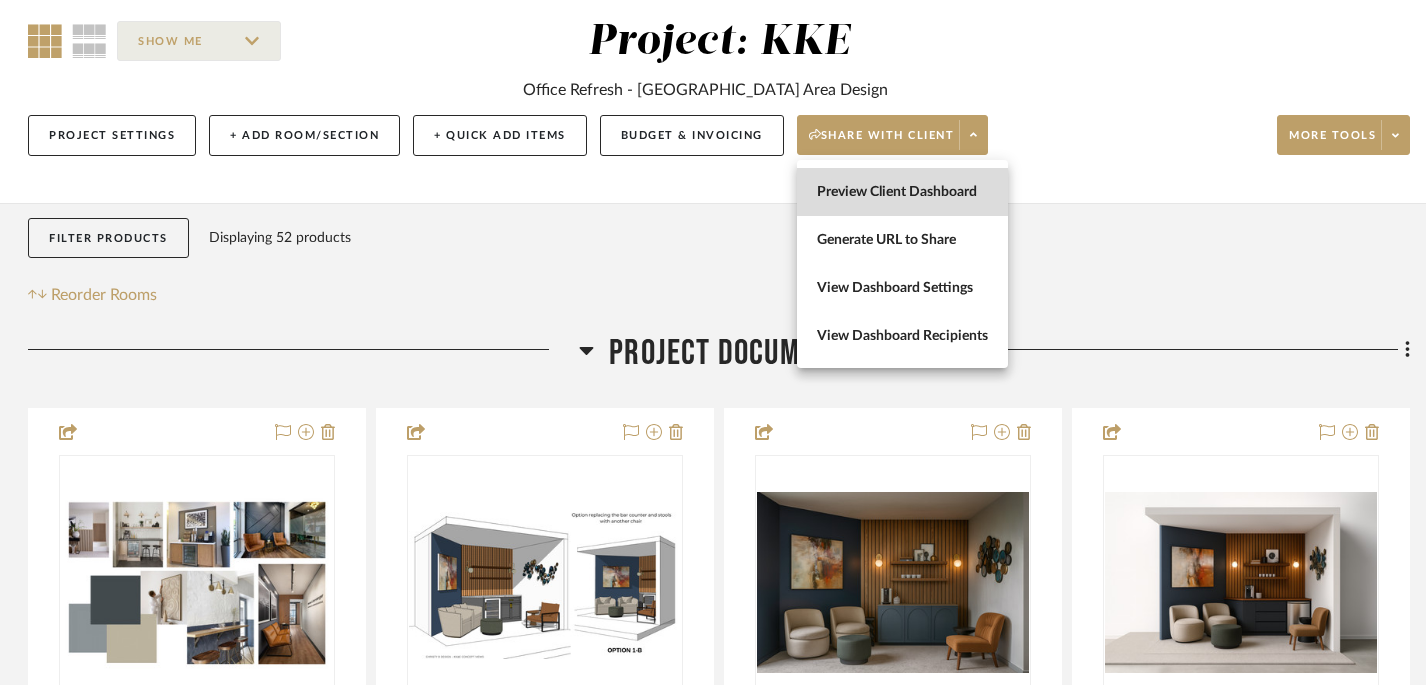 click on "Preview Client Dashboard" at bounding box center [902, 192] 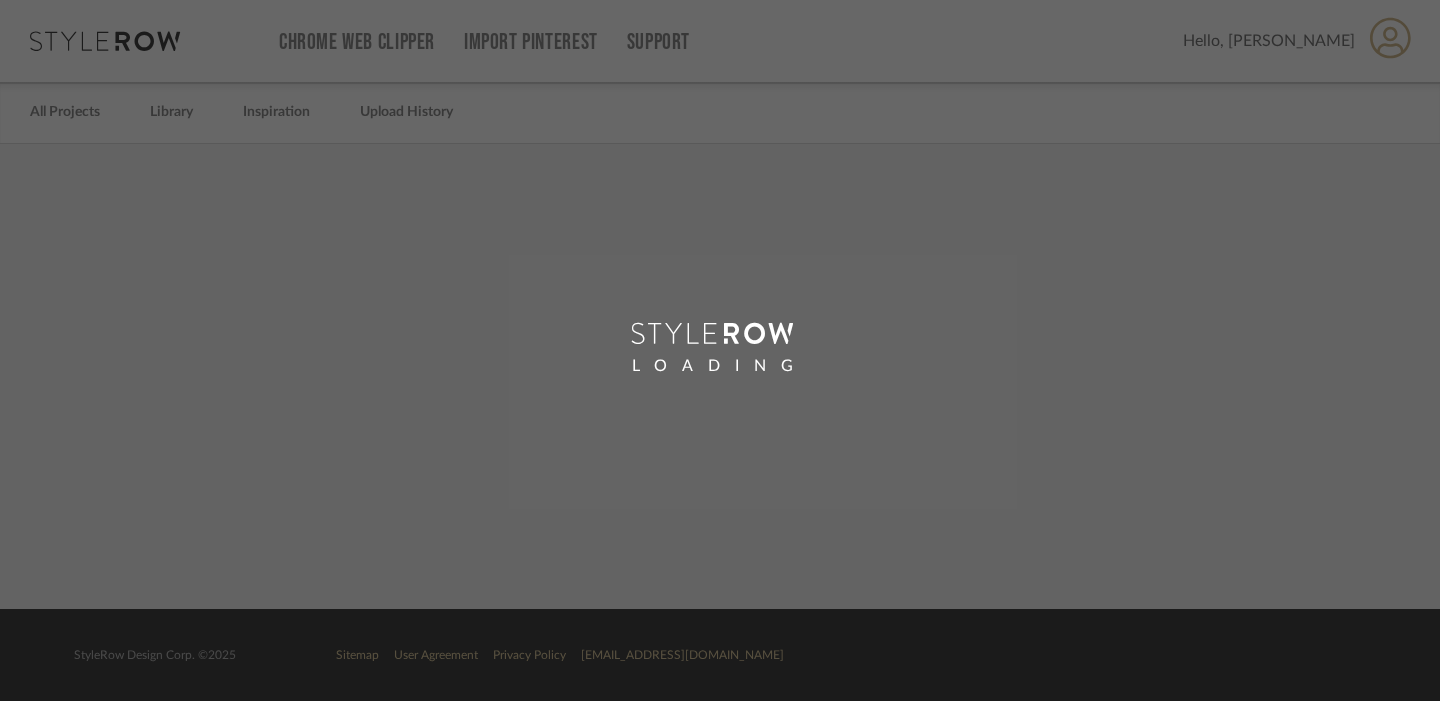 scroll, scrollTop: 0, scrollLeft: 0, axis: both 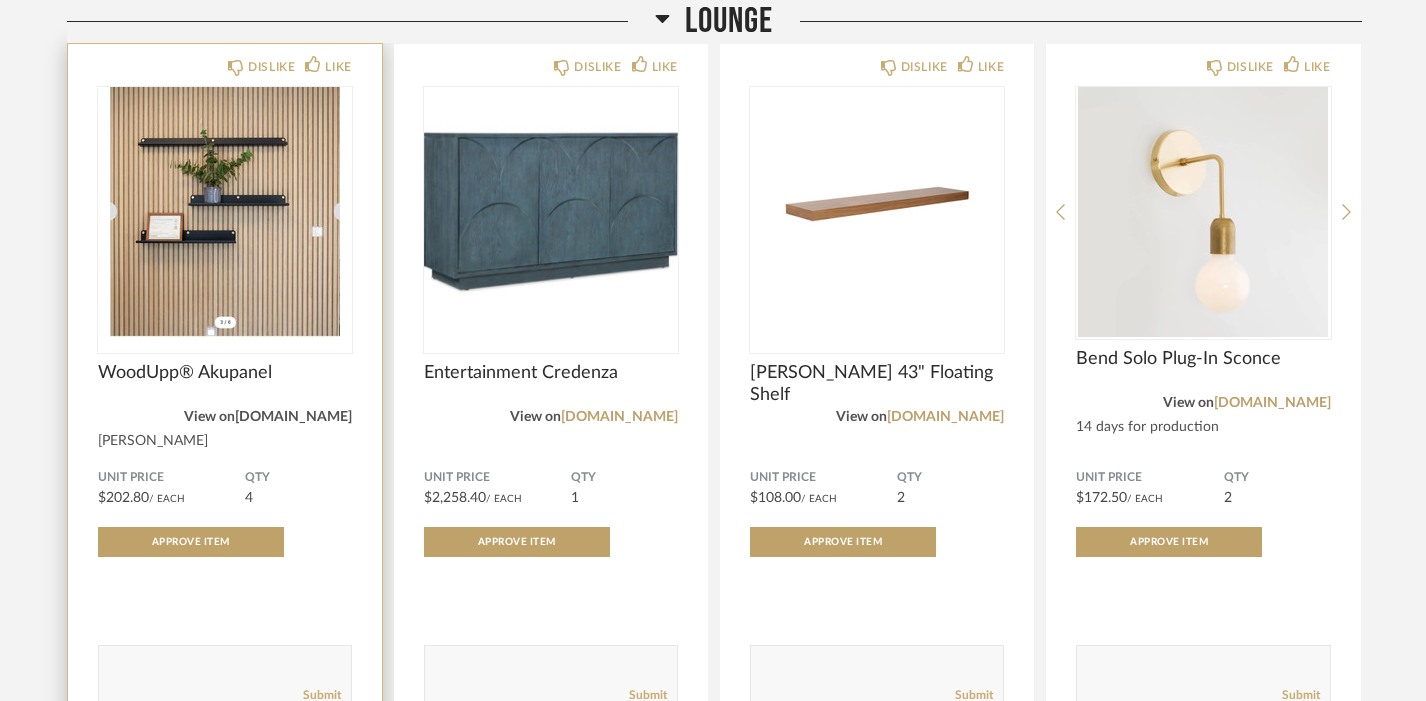 click on "[DOMAIN_NAME]" 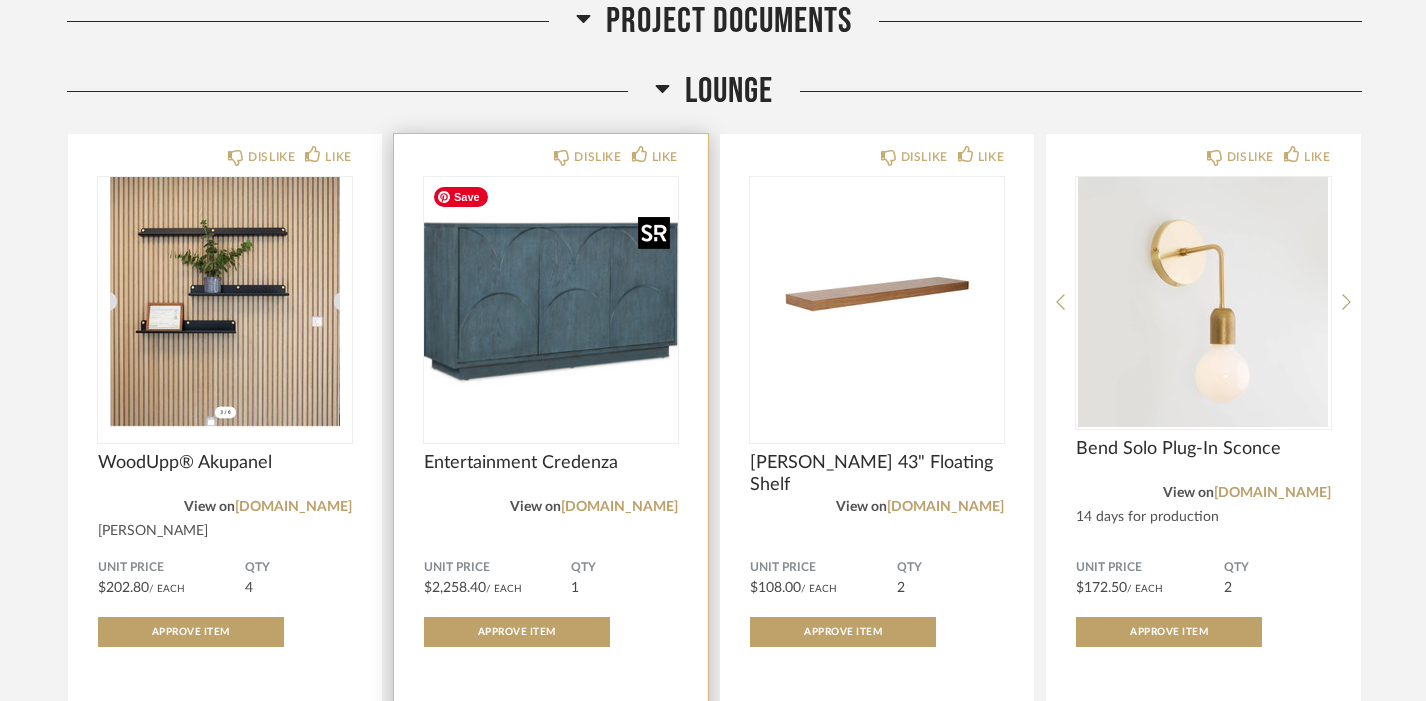 scroll, scrollTop: 968, scrollLeft: 0, axis: vertical 